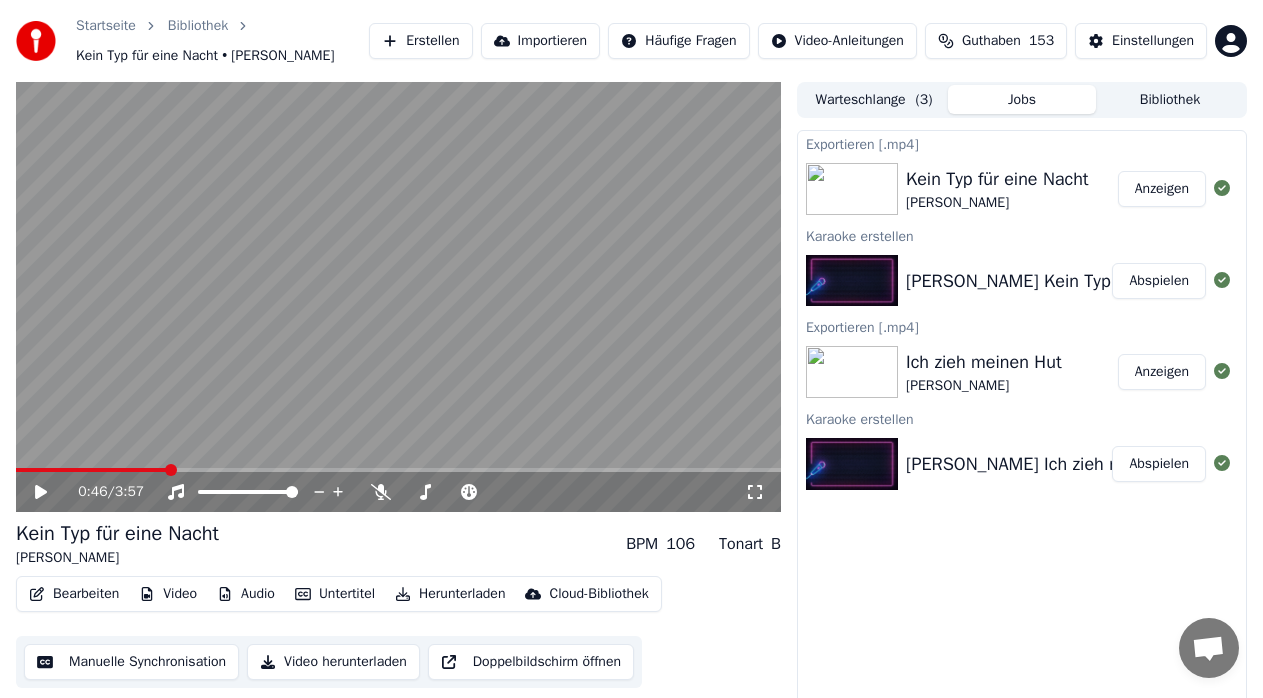 scroll, scrollTop: 0, scrollLeft: 0, axis: both 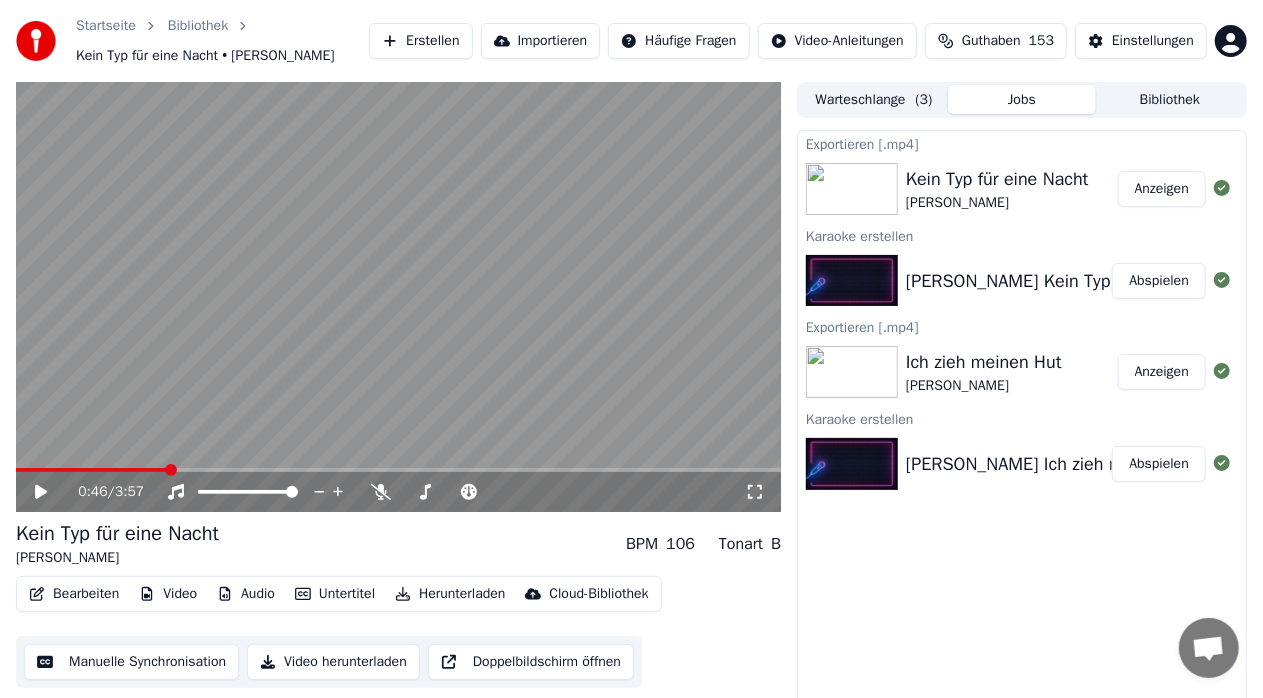 click on "Erstellen" at bounding box center [420, 41] 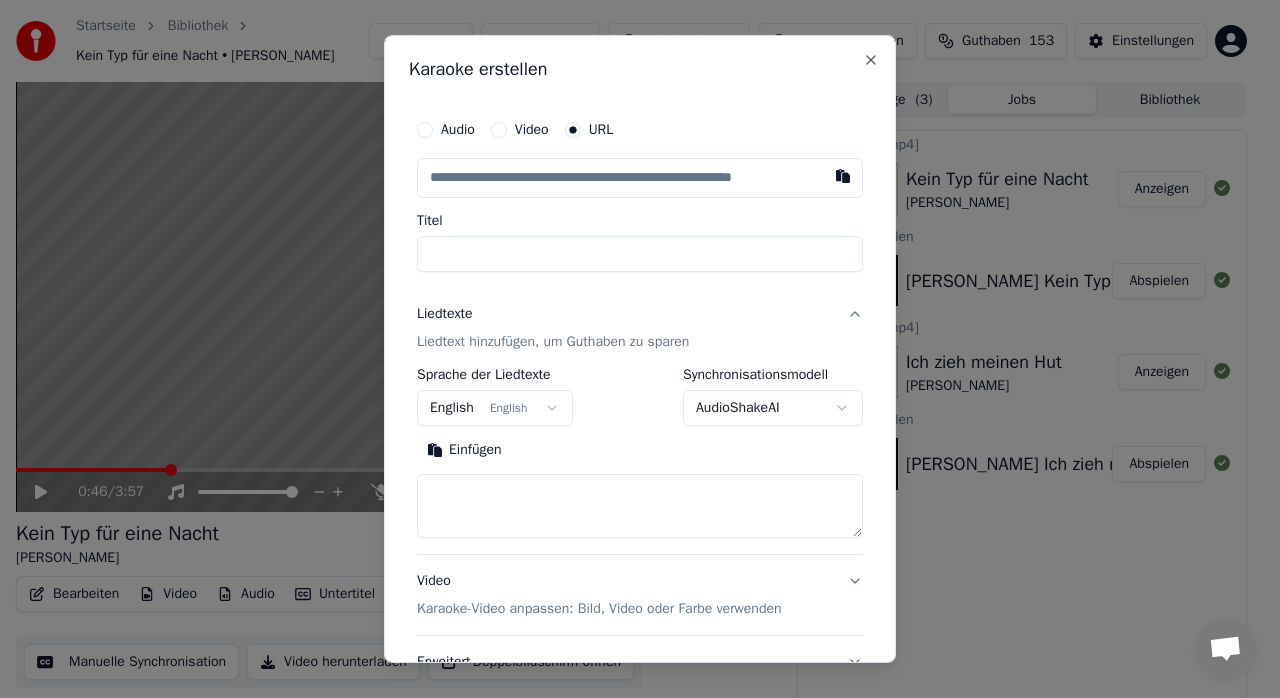 type on "**********" 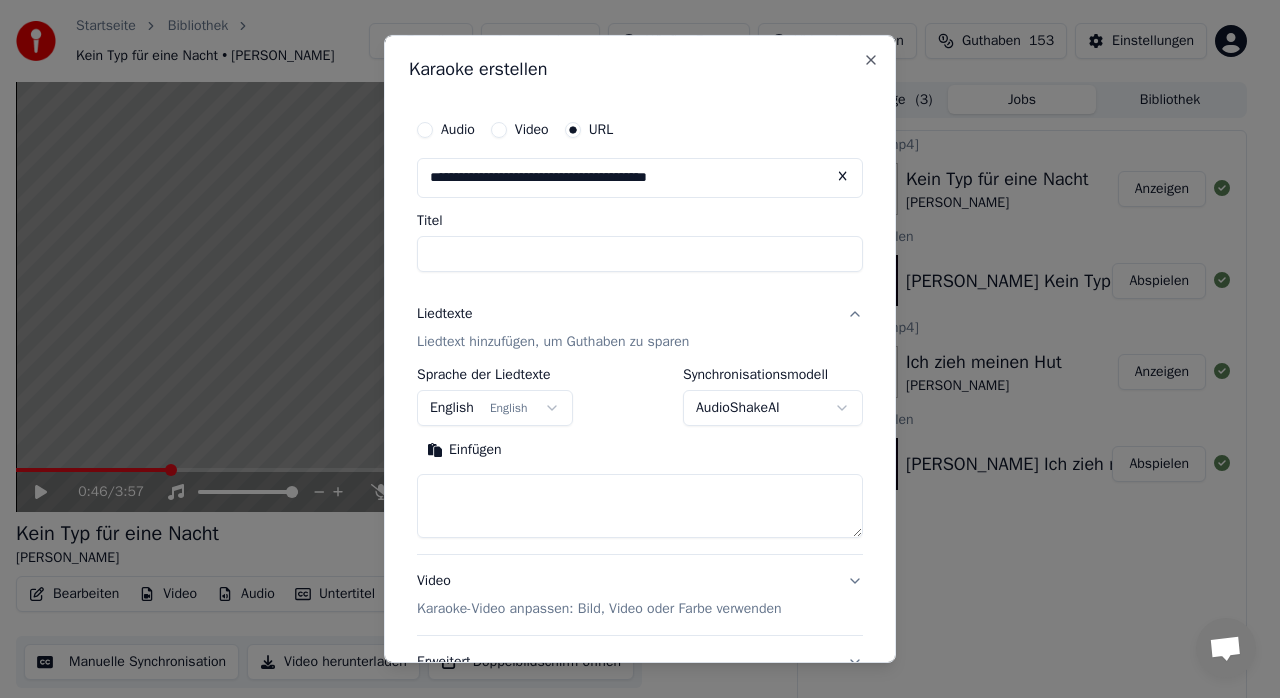 type on "**********" 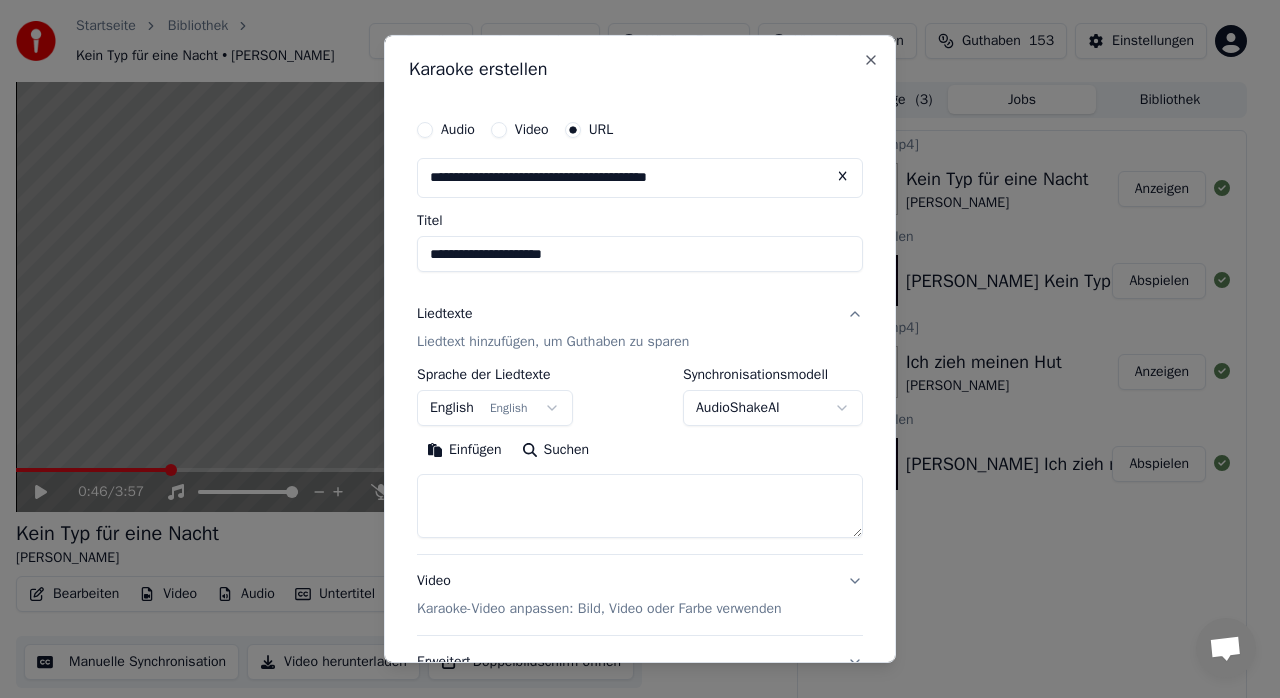 type on "**********" 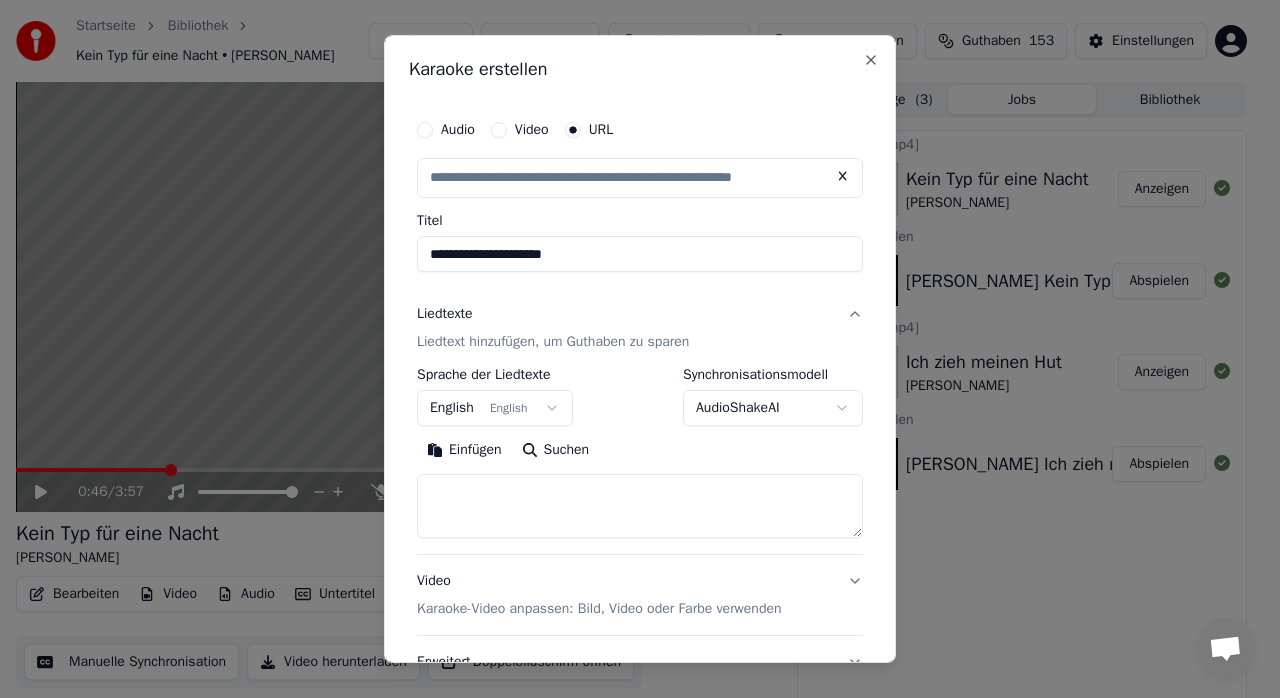 click on "**********" at bounding box center (640, 254) 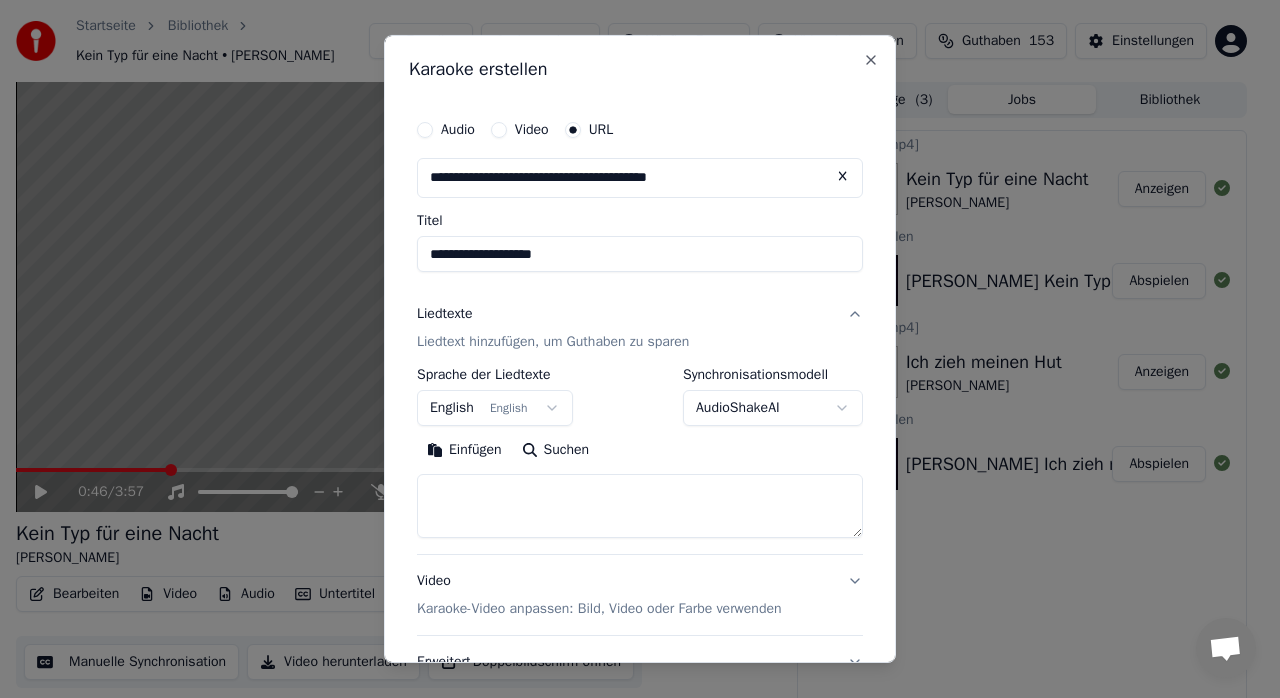 type on "**********" 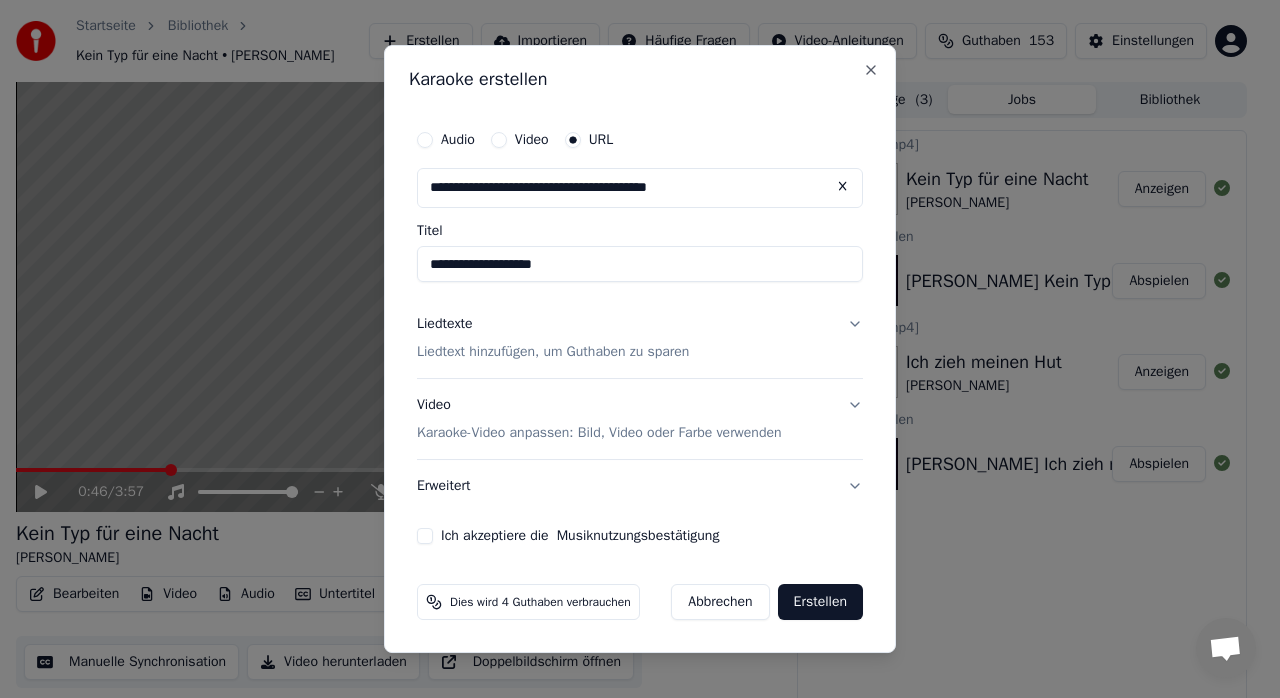 click on "Liedtext hinzufügen, um Guthaben zu sparen" at bounding box center [553, 352] 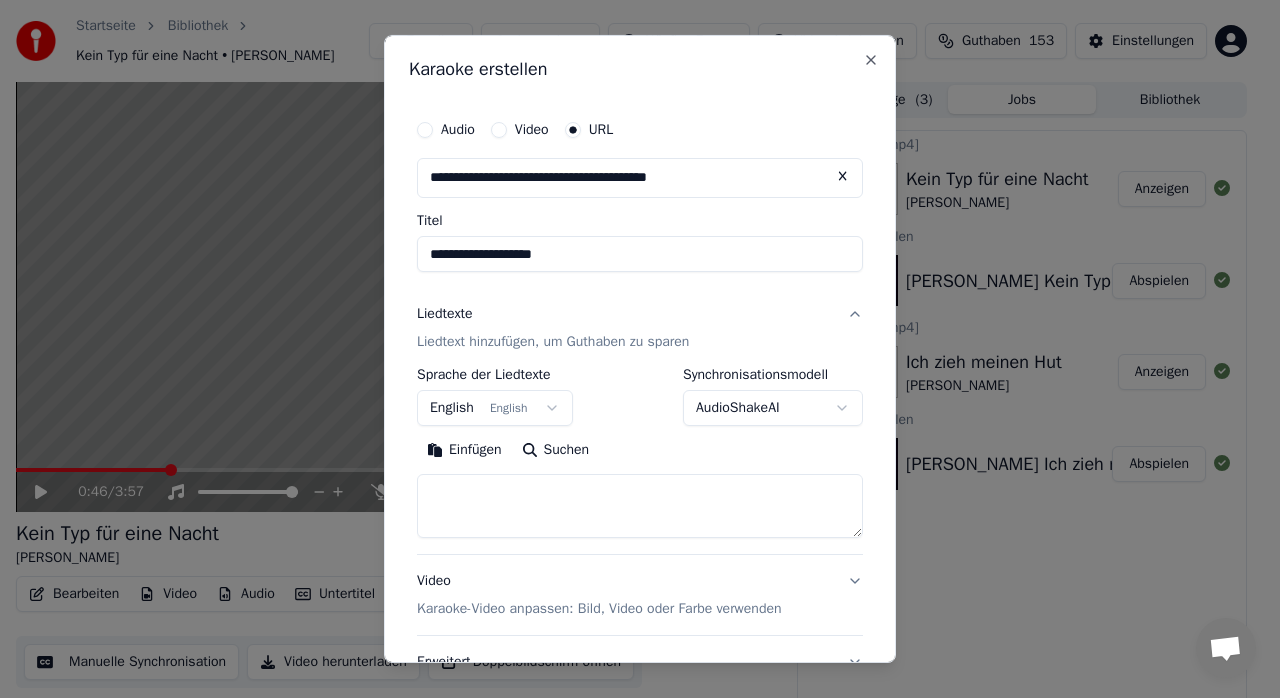 drag, startPoint x: 478, startPoint y: 511, endPoint x: 468, endPoint y: 444, distance: 67.74216 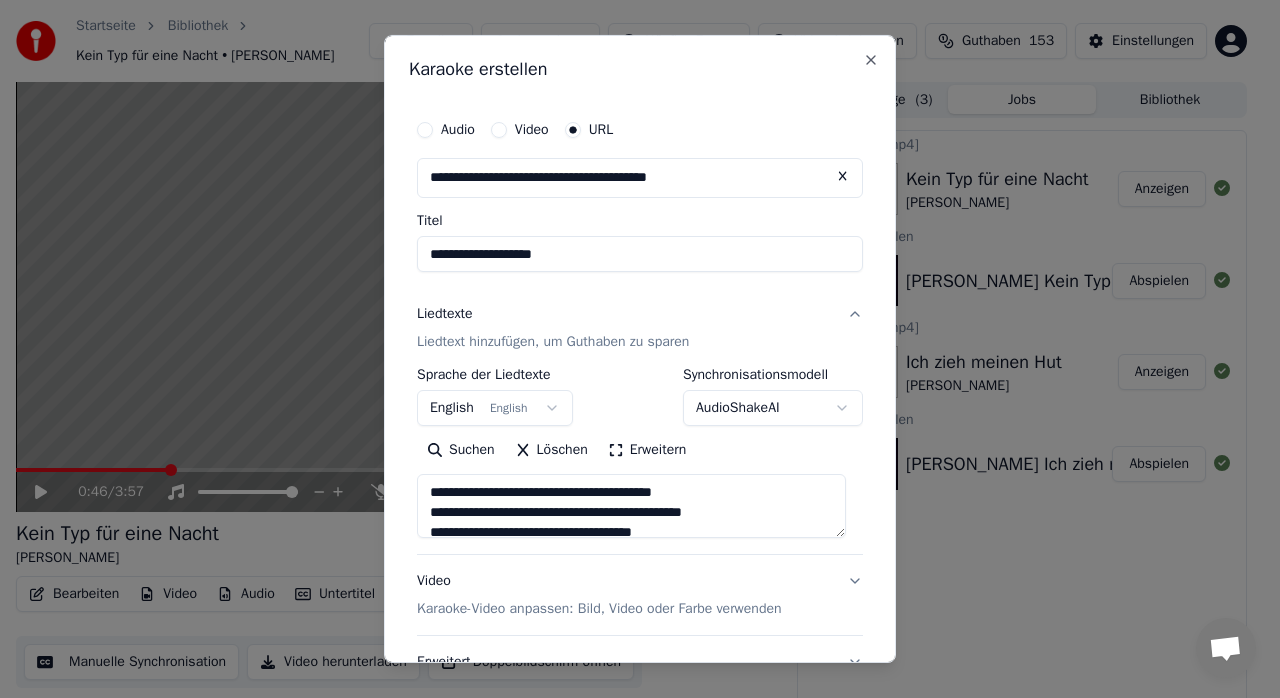 type on "**********" 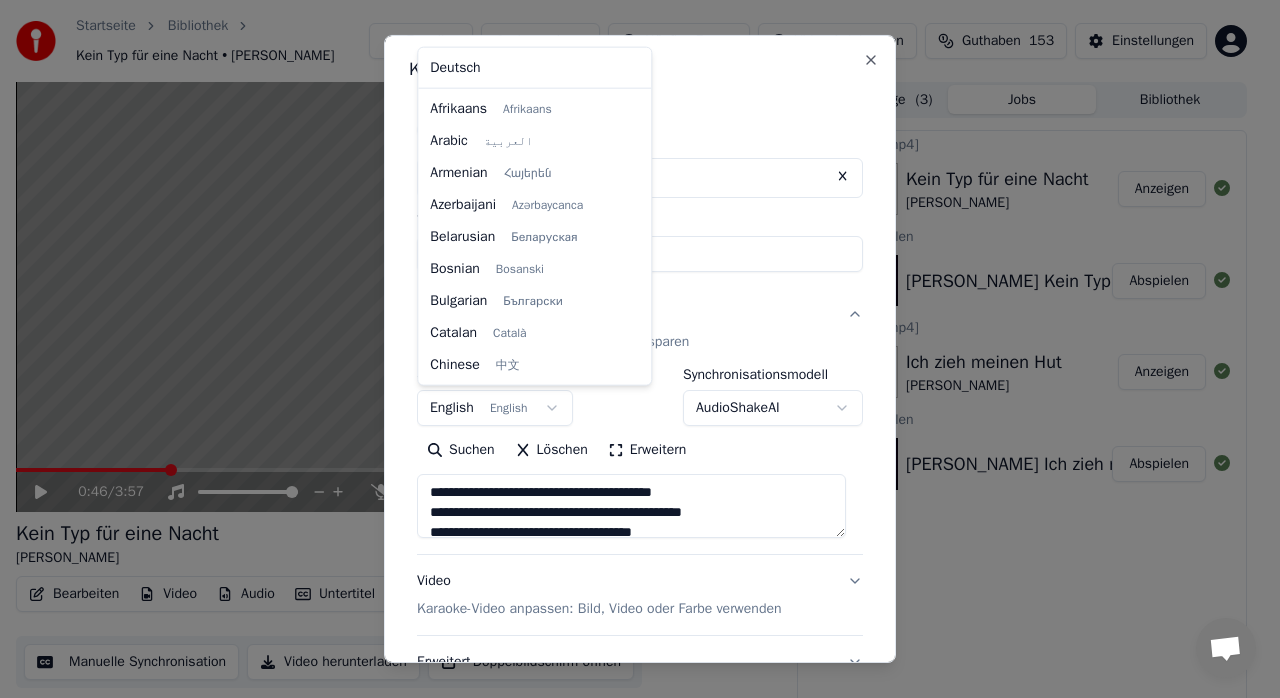scroll, scrollTop: 160, scrollLeft: 0, axis: vertical 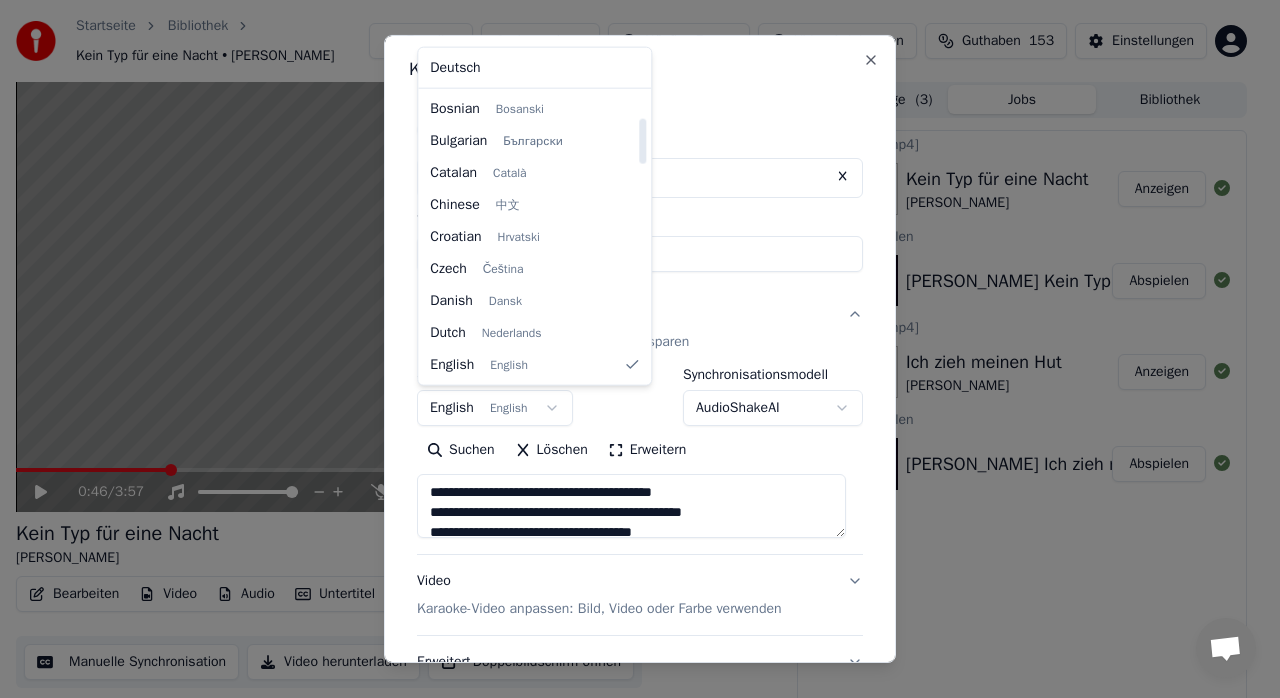 select on "**" 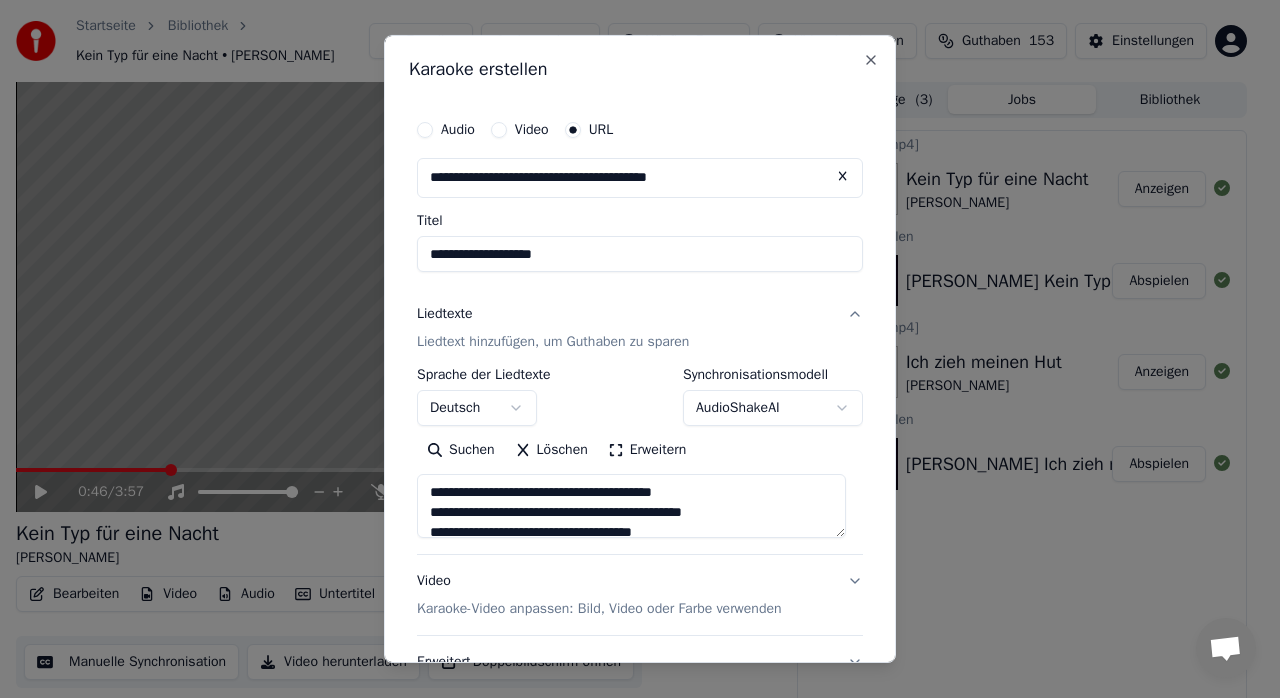 scroll, scrollTop: 166, scrollLeft: 0, axis: vertical 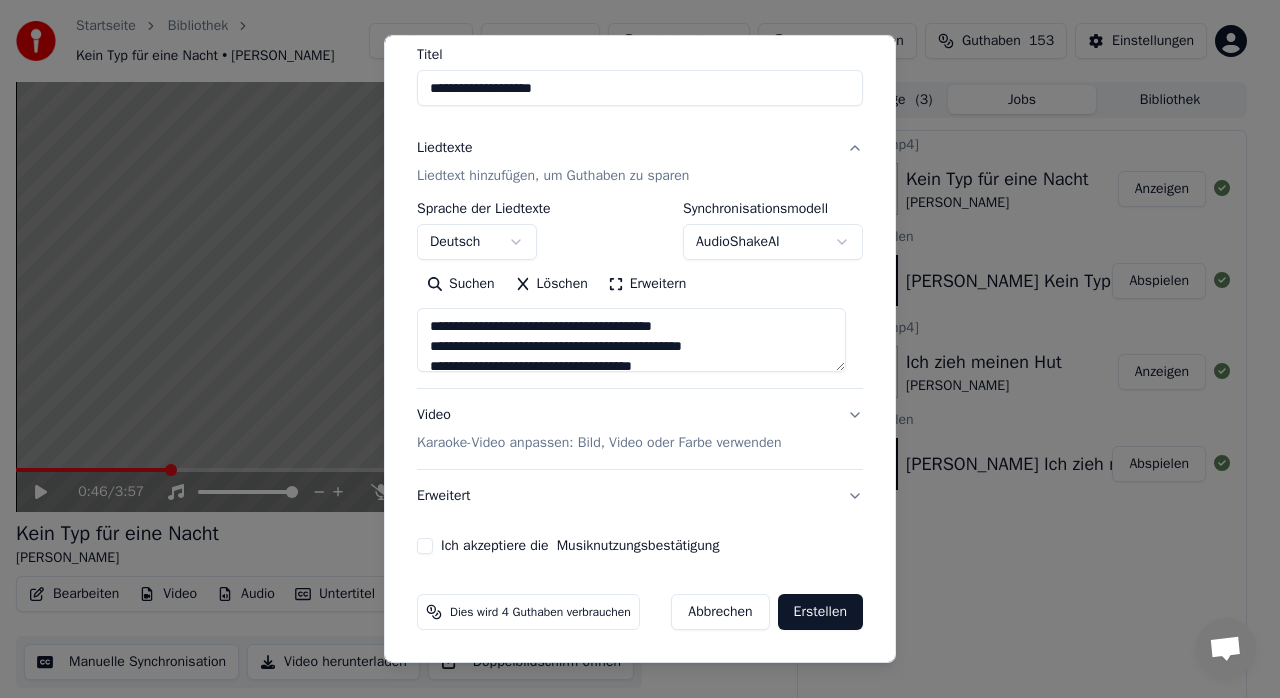click on "Ich akzeptiere die   Musiknutzungsbestätigung" at bounding box center (425, 546) 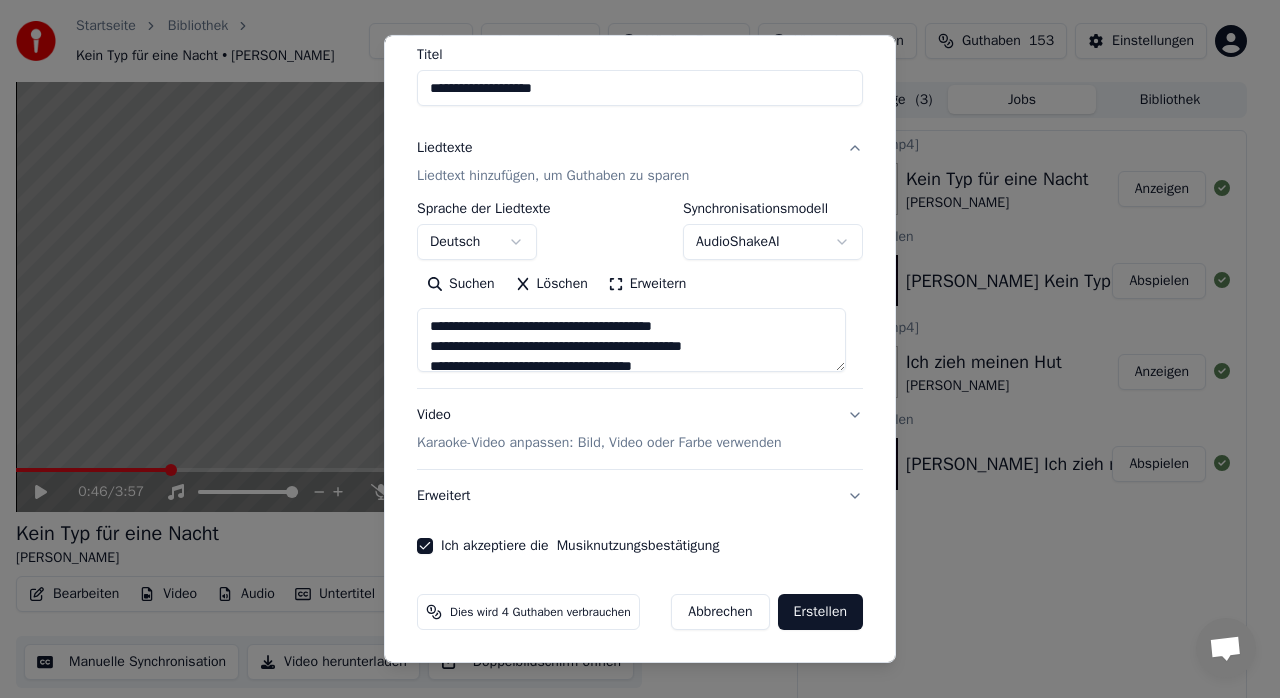 click on "Erstellen" at bounding box center (820, 612) 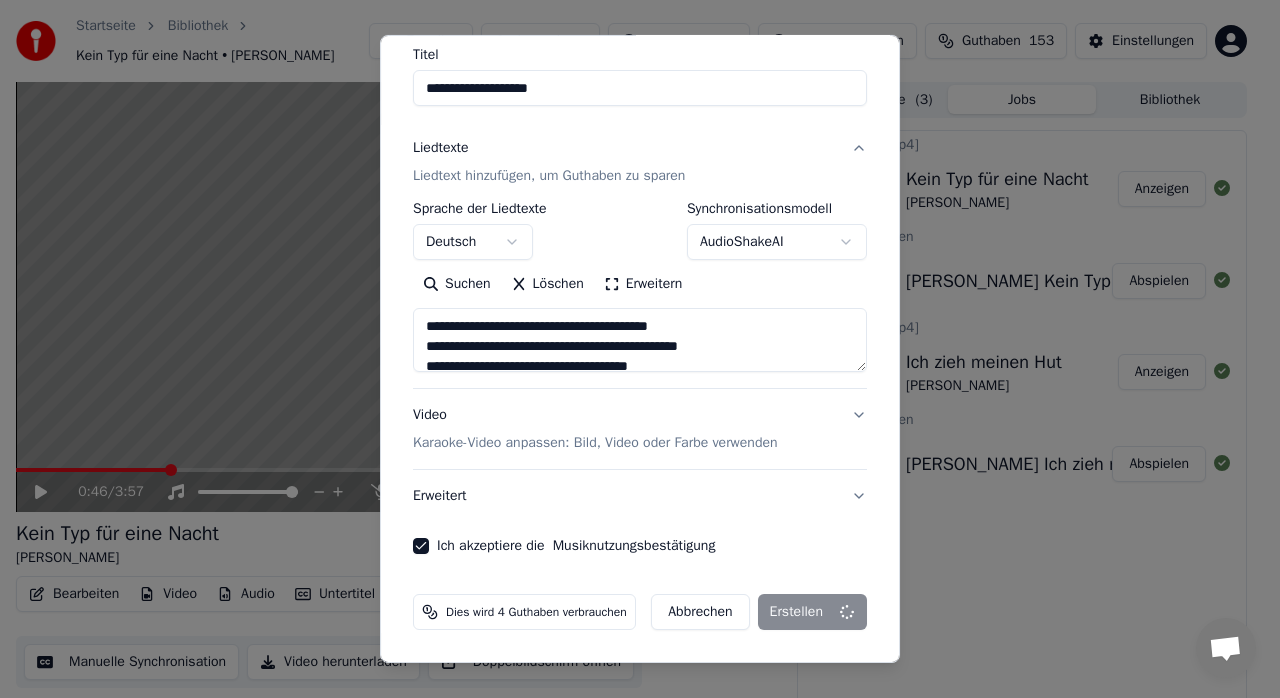 type on "**********" 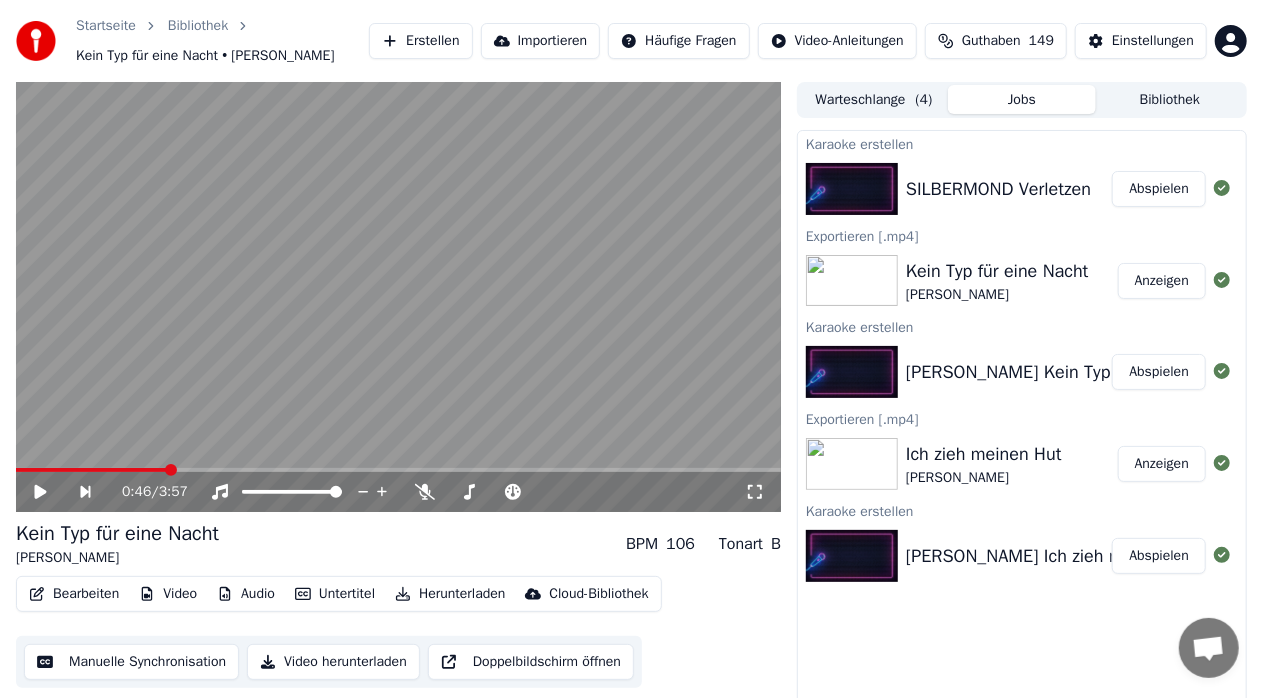 click on "Abspielen" at bounding box center (1159, 189) 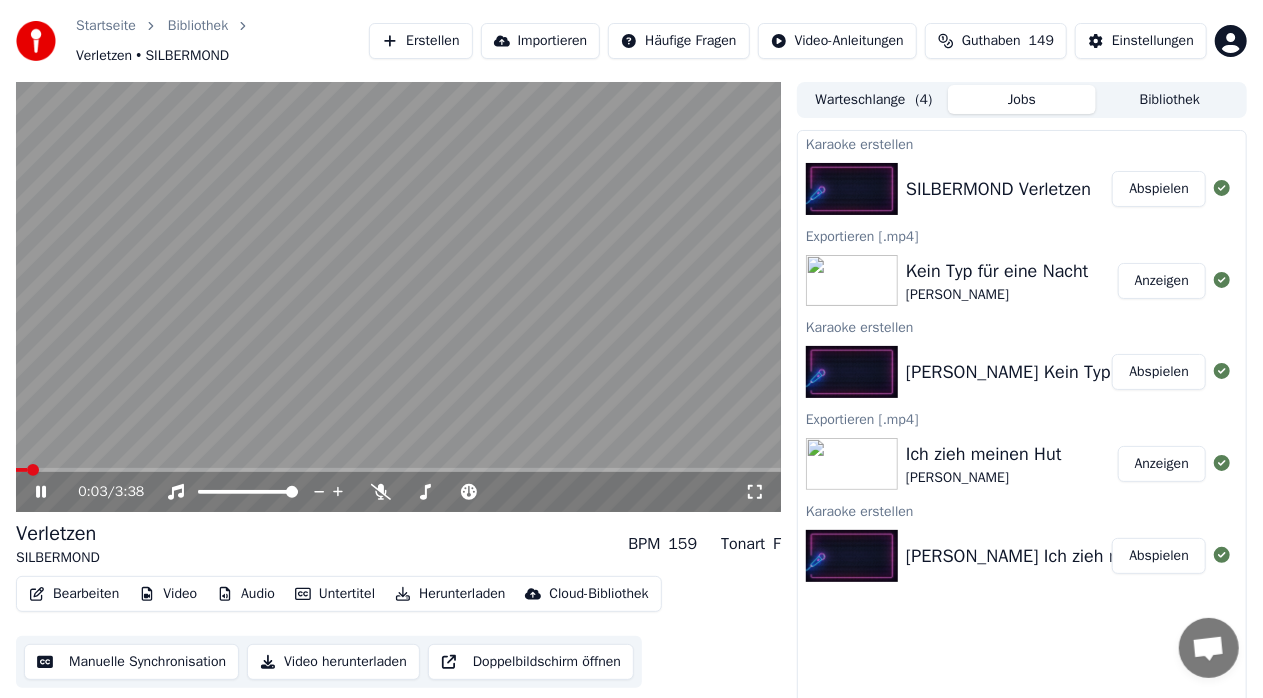 click at bounding box center [398, 297] 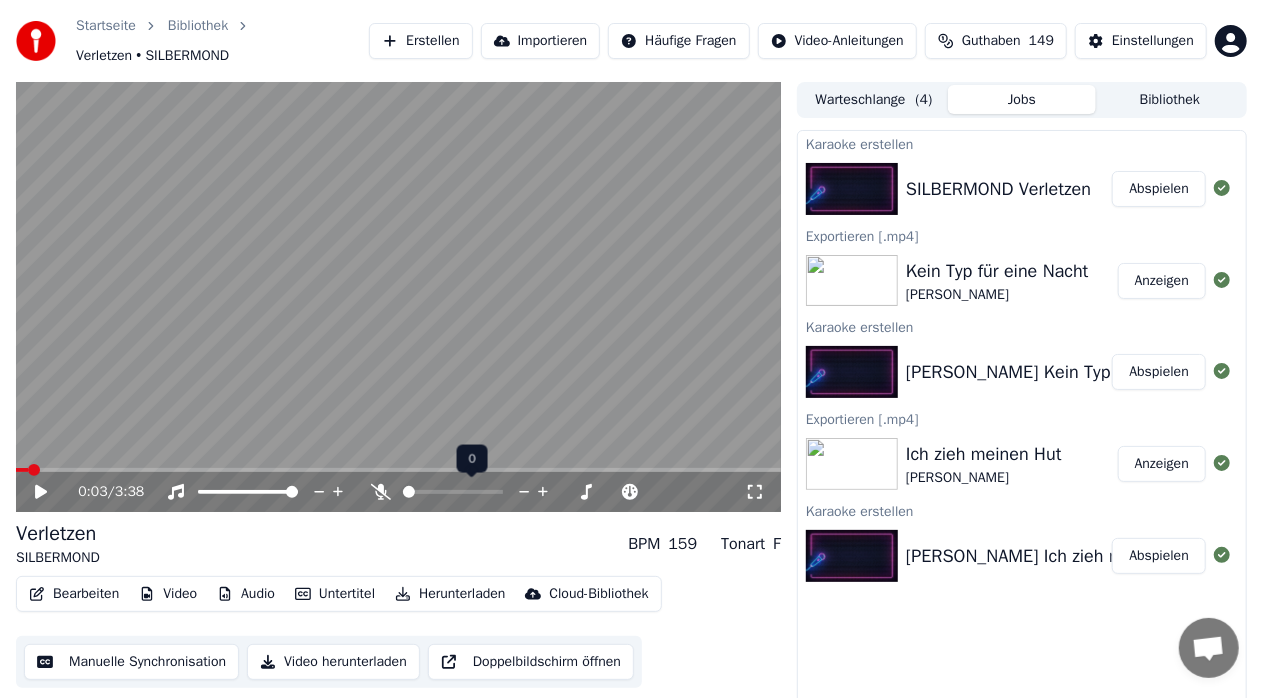 click 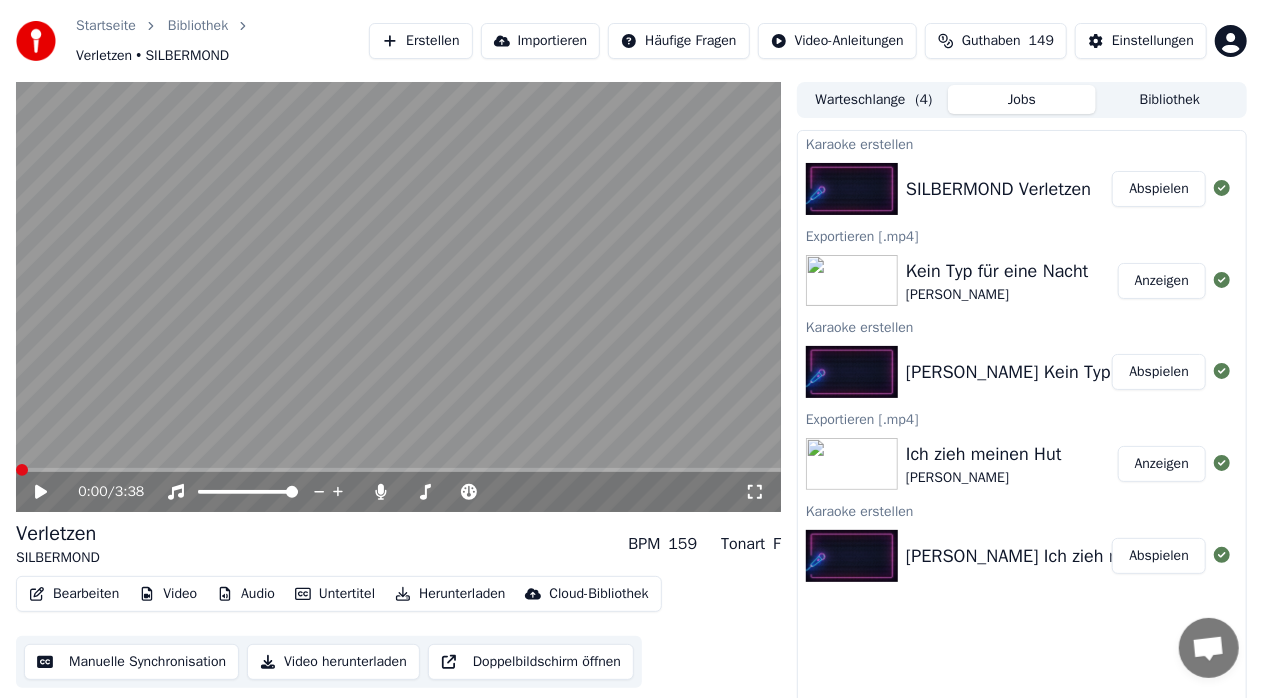 click at bounding box center (22, 470) 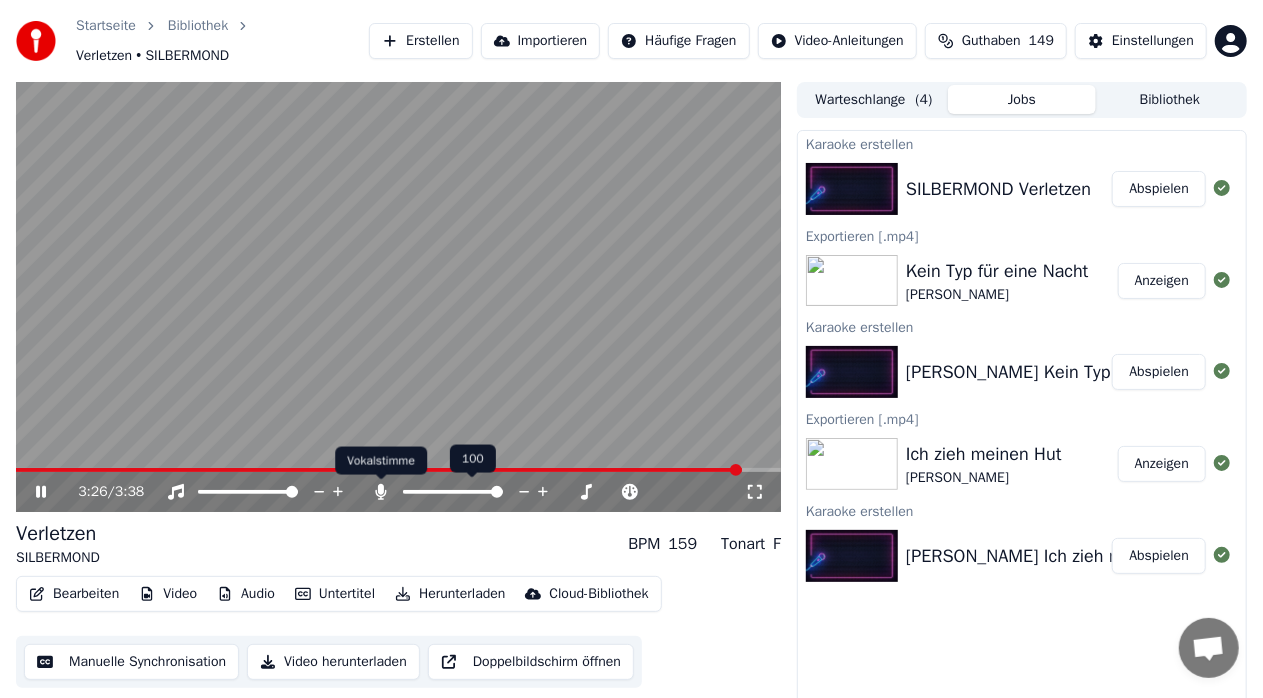 click 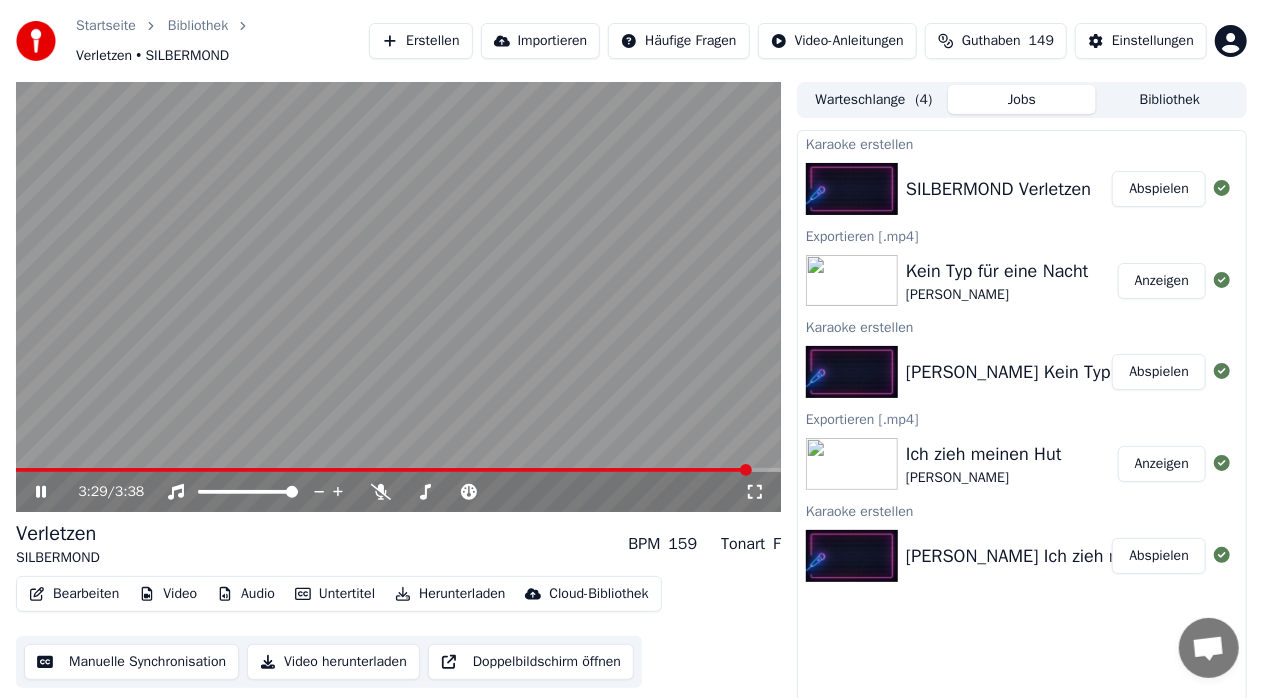click 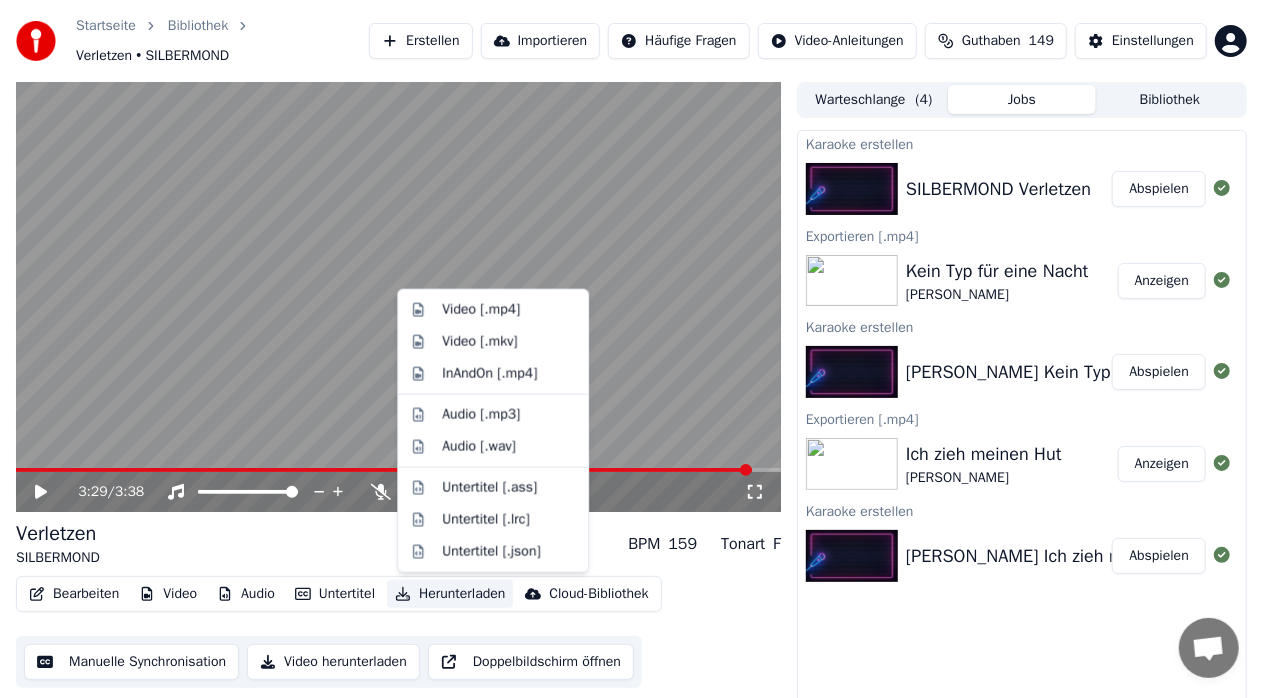 click on "Herunterladen" at bounding box center [450, 594] 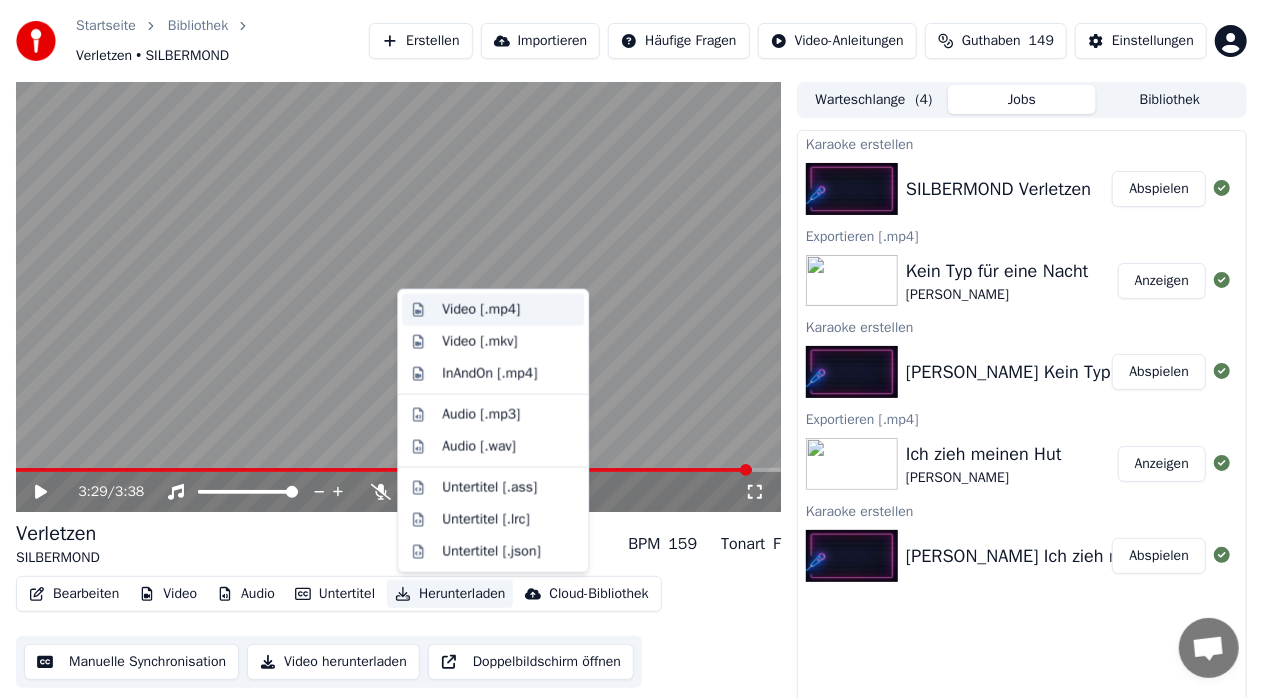 click on "Video [.mp4]" at bounding box center [481, 310] 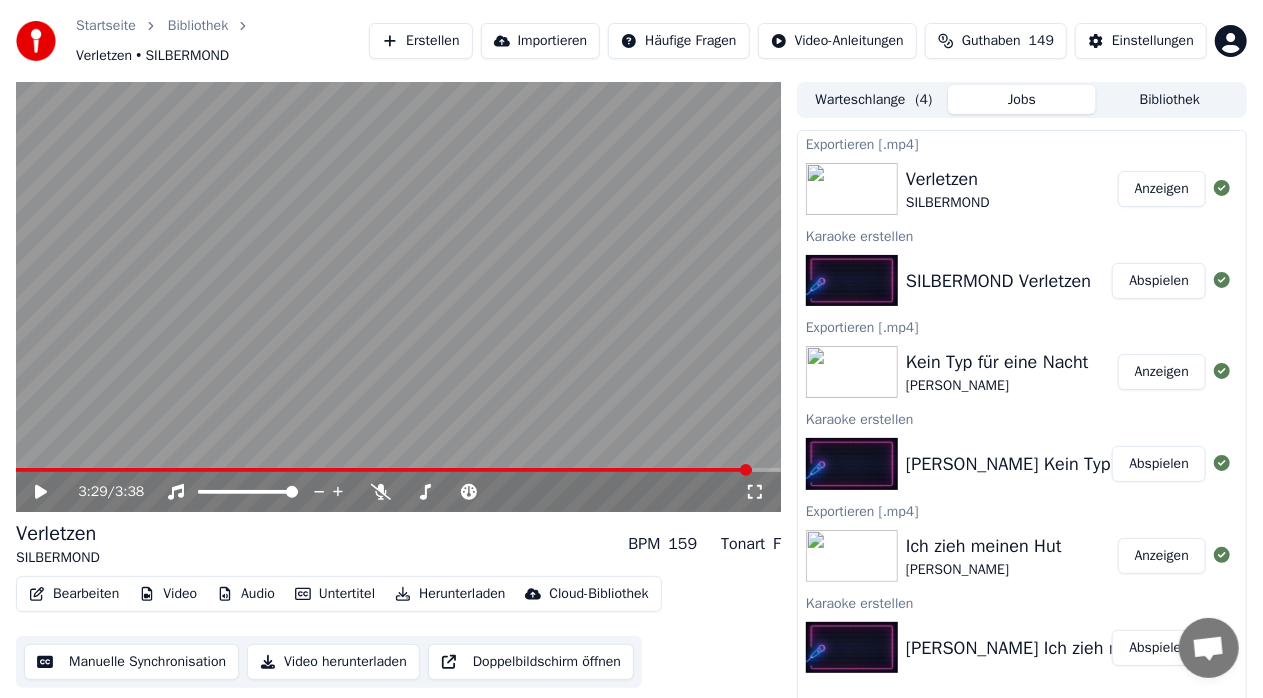 click on "Erstellen" at bounding box center [420, 41] 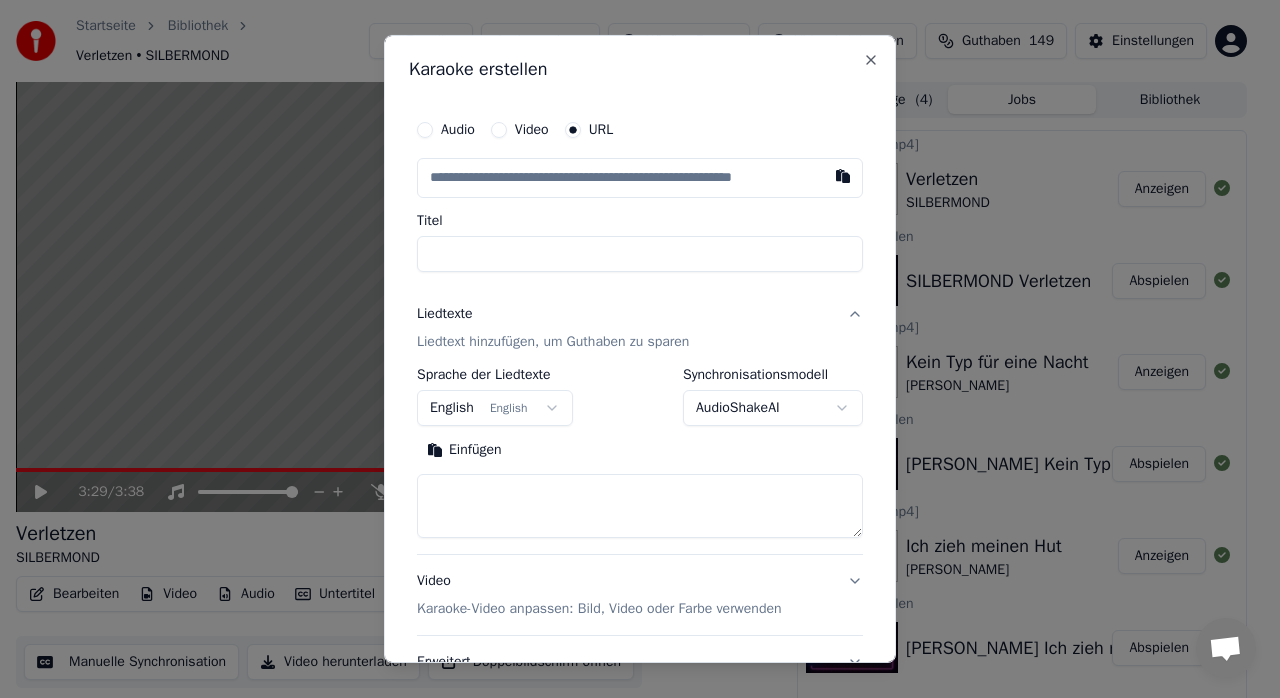 type on "**********" 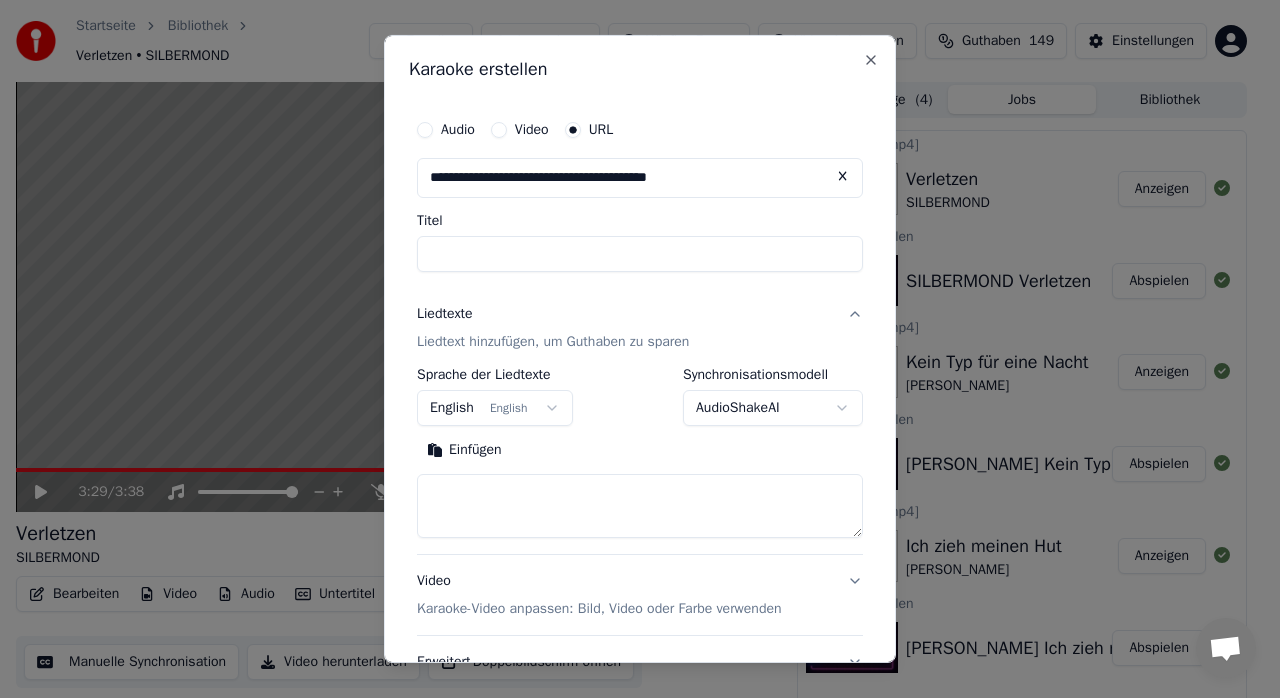 type on "**********" 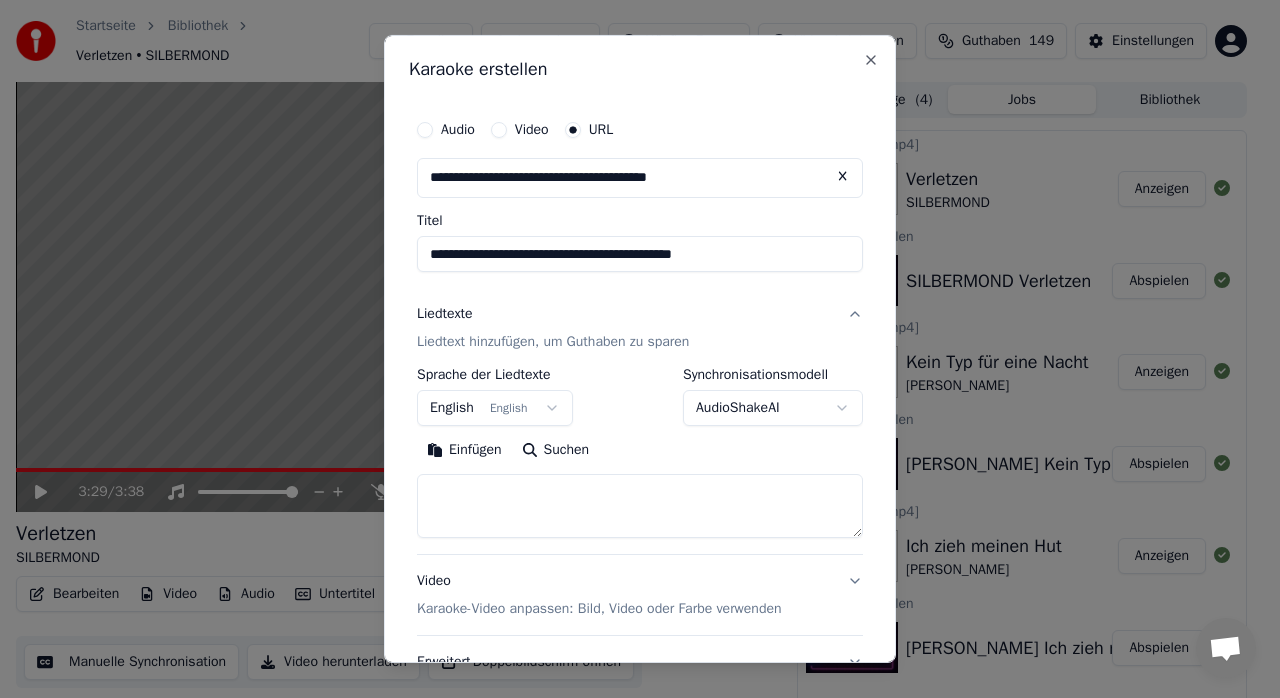 type on "**********" 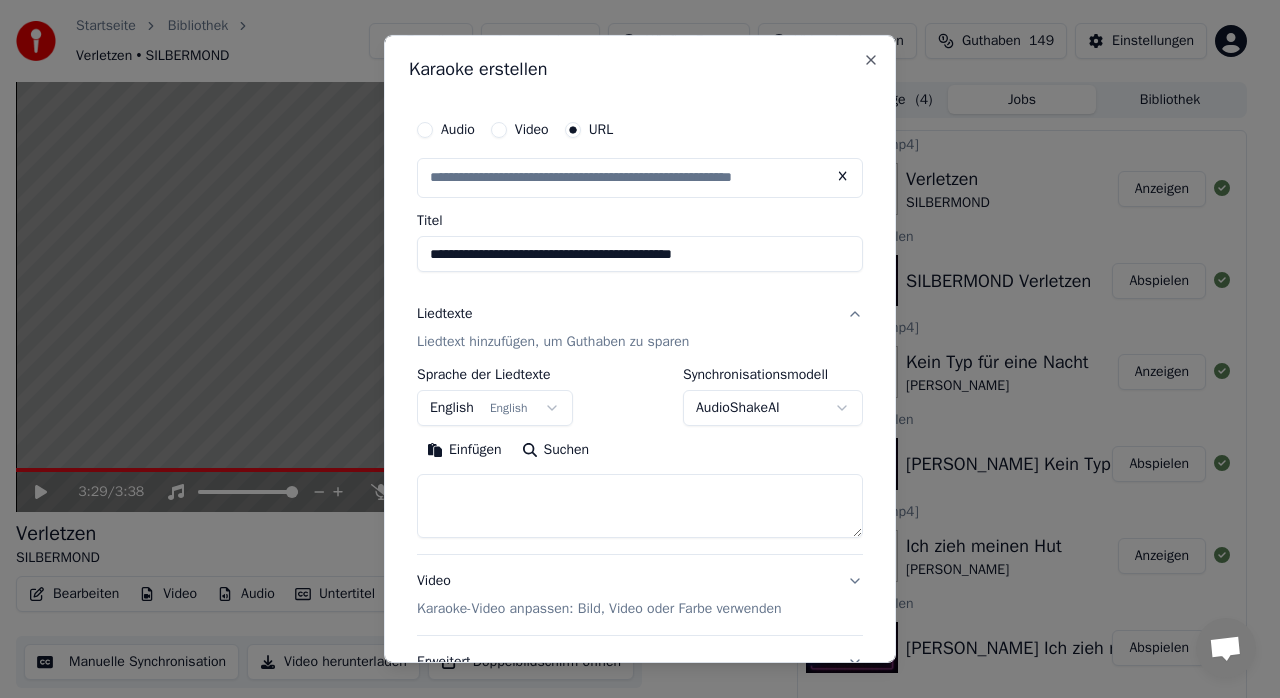 click on "**********" at bounding box center [640, 254] 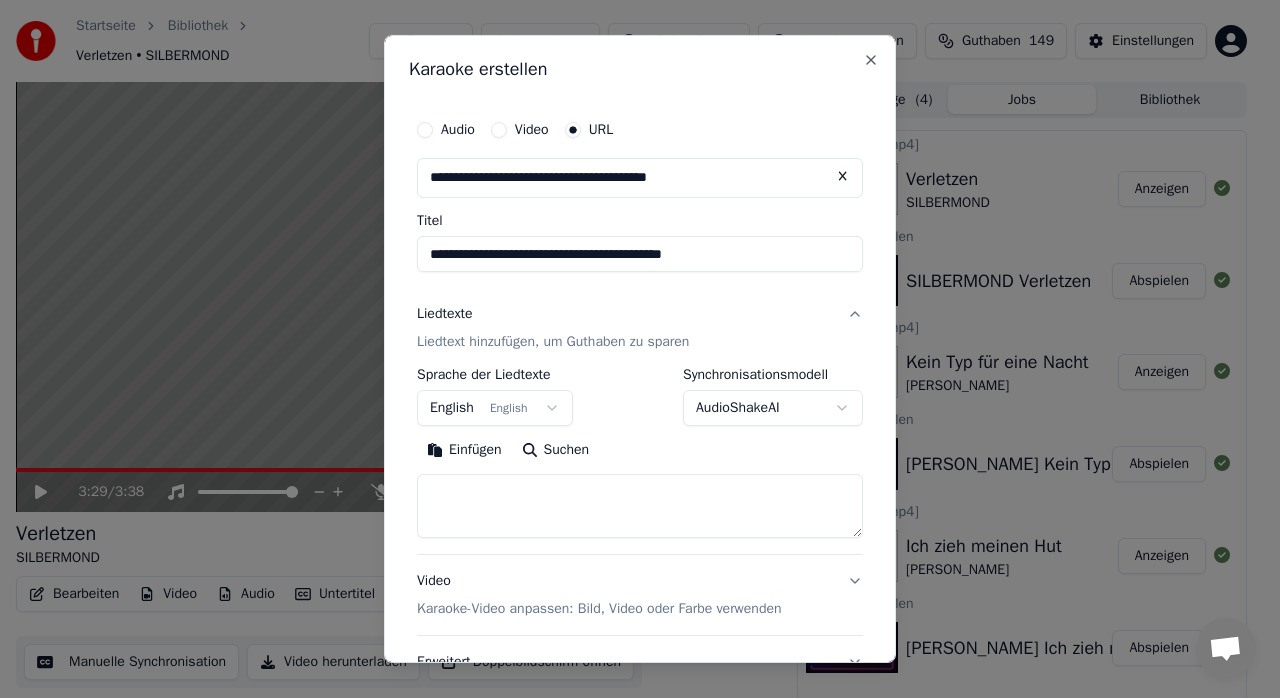 type on "**********" 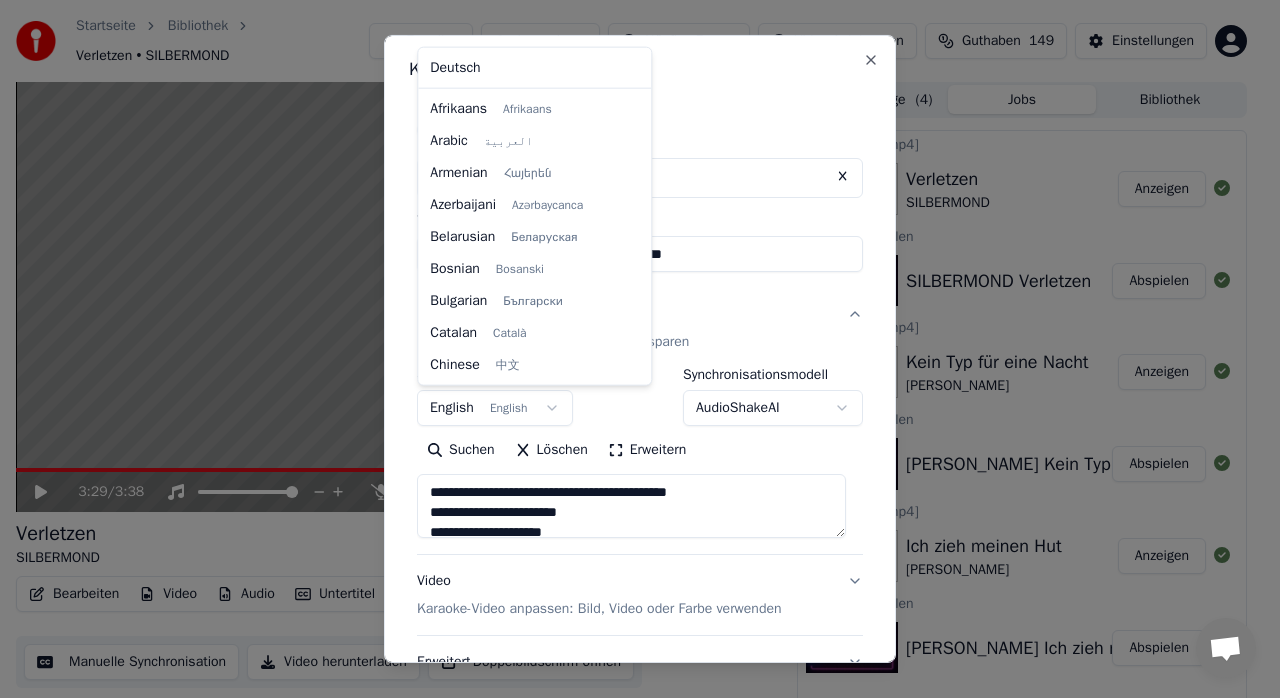 click on "Startseite Bibliothek Verletzen • SILBERMOND Erstellen Importieren Häufige Fragen Video-Anleitungen Guthaben 149 Einstellungen 3:29  /  3:38 Verletzen SILBERMOND BPM 159 Tonart F Bearbeiten Video Audio Untertitel Herunterladen Cloud-Bibliothek Manuelle Synchronisation Video herunterladen Doppelbildschirm öffnen Warteschlange ( 4 ) Jobs Bibliothek Exportieren [.mp4] Verletzen SILBERMOND Anzeigen Karaoke erstellen SILBERMOND Verletzen Abspielen Exportieren [.mp4] Kein Typ für eine Nacht [PERSON_NAME] Anzeigen Karaoke erstellen [PERSON_NAME] Kein Typ für eine Nacht Abspielen Exportieren [.mp4] Ich zieh meinen Hut [PERSON_NAME] Anzeigen Karaoke erstellen [PERSON_NAME] Ich zieh meinen Hut Abspielen Konversation [PERSON_NAME] Desktop Mehr Kanäle Jetzt auf E-Mail fortsetzen Offline. Sie waren für einige Zeit inaktiv. Senden Sie eine Nachricht, um die Verbindung zum Chat wiederherzustellen. Youka Desktop Hallo! Wie kann ich helfen?  [PERSON_NAME][DATE] [DATE] [DATE] [DATE] [DATE]" at bounding box center (631, 349) 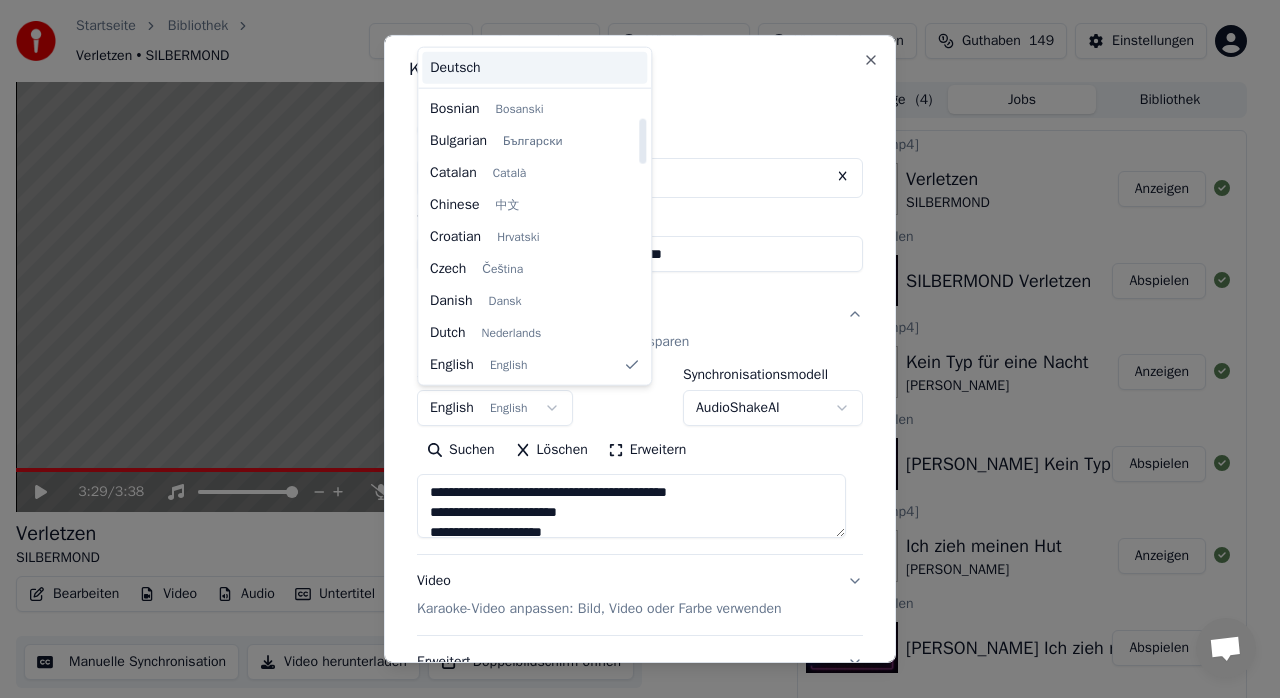 type on "**********" 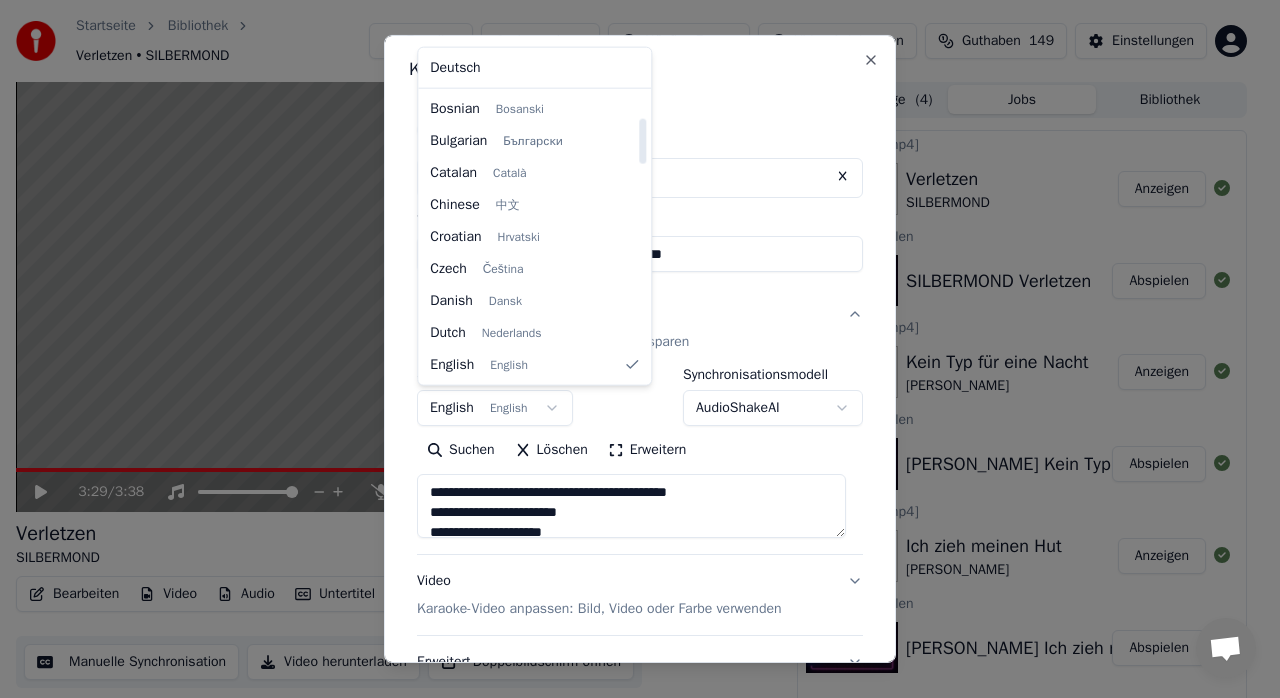 select on "**" 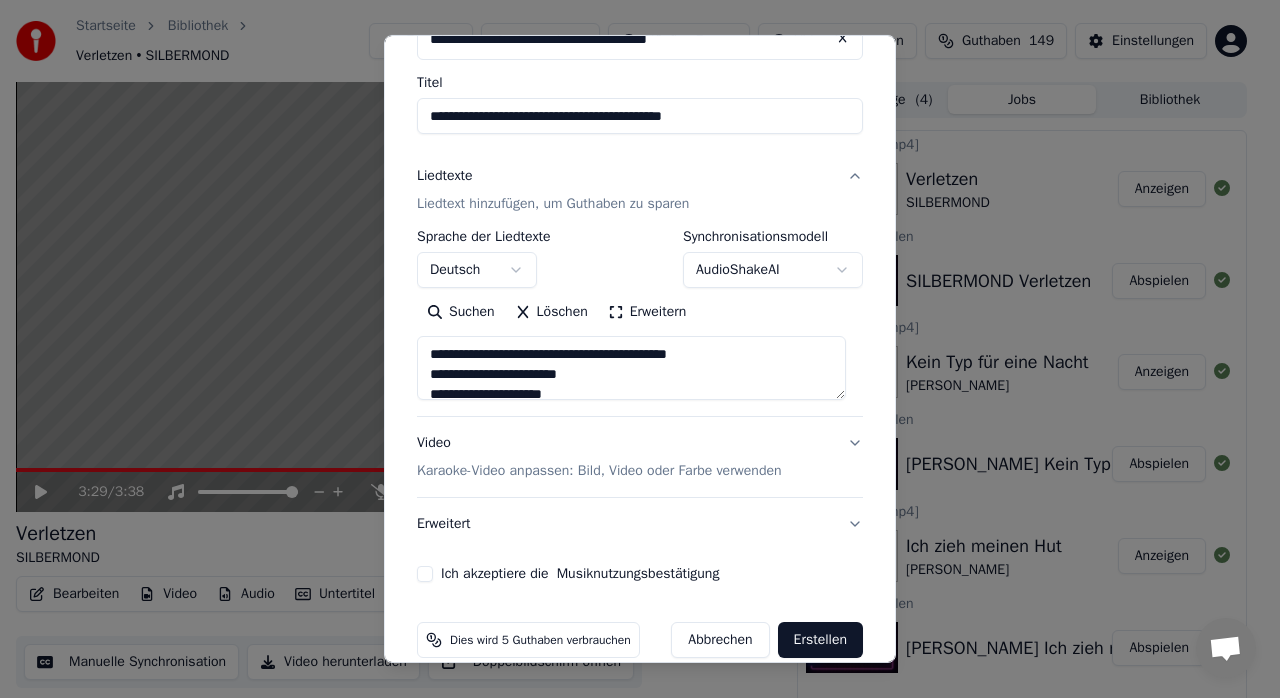 scroll, scrollTop: 166, scrollLeft: 0, axis: vertical 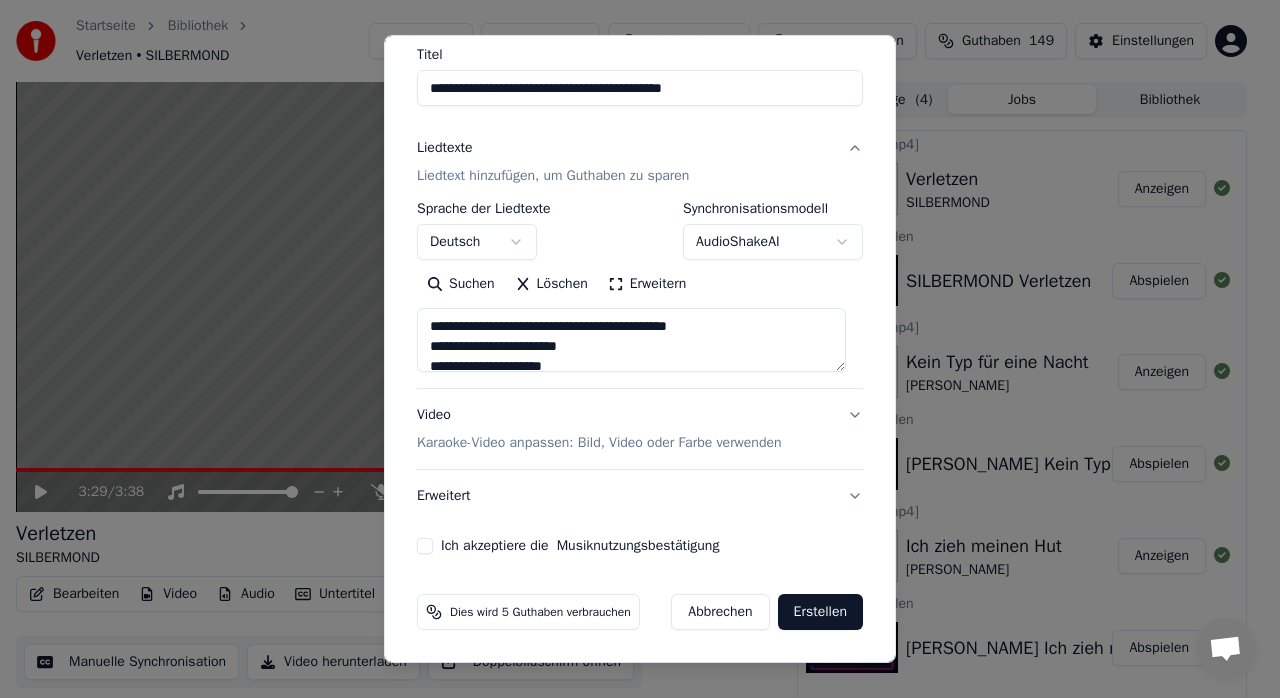 click on "Ich akzeptiere die   Musiknutzungsbestätigung" at bounding box center (425, 546) 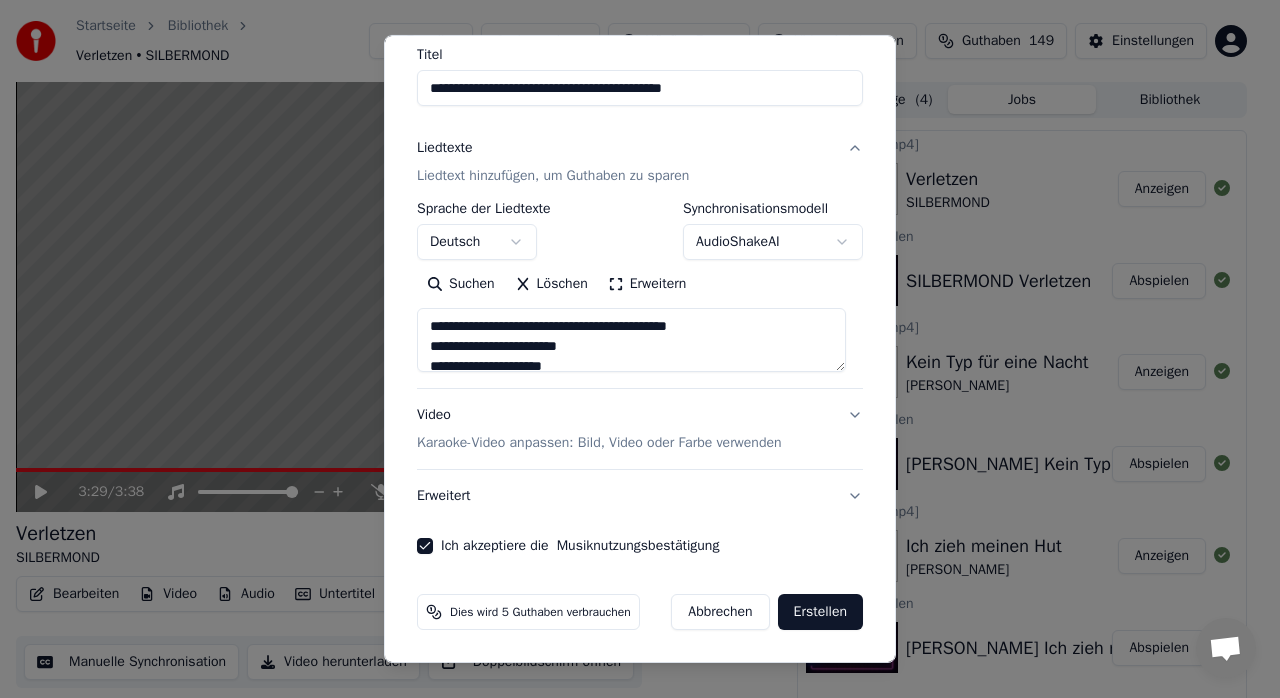 click on "Erstellen" at bounding box center (820, 612) 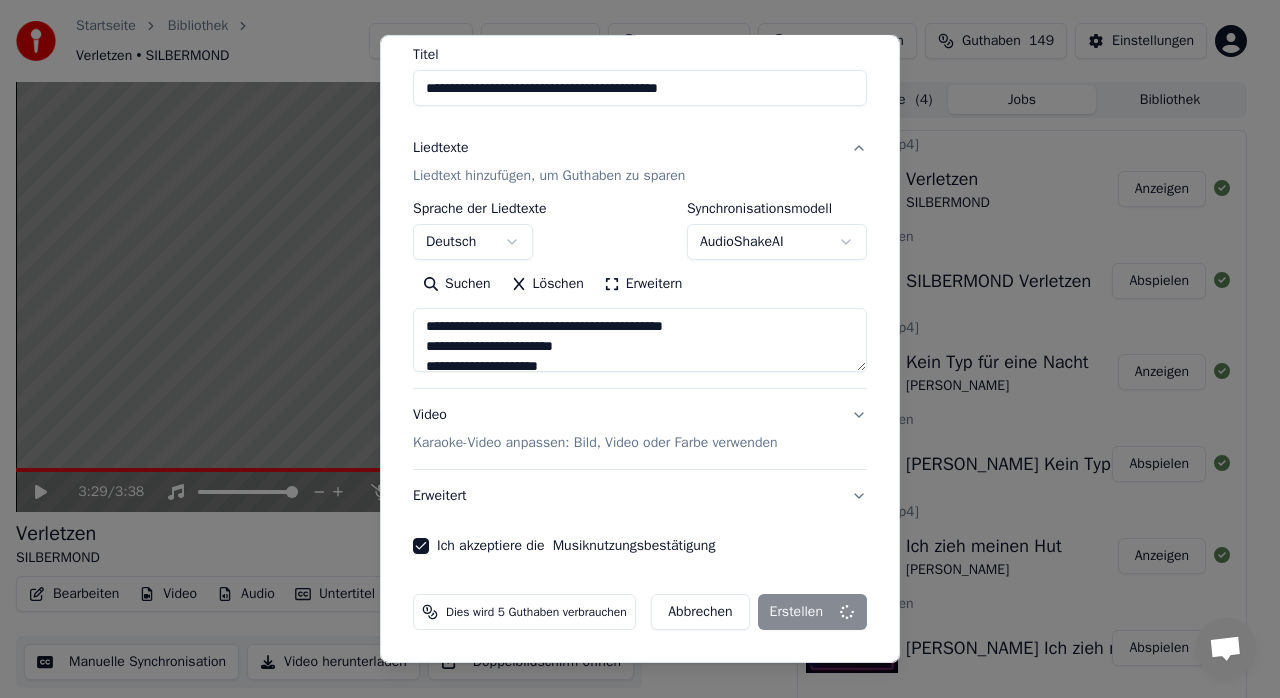 type on "**********" 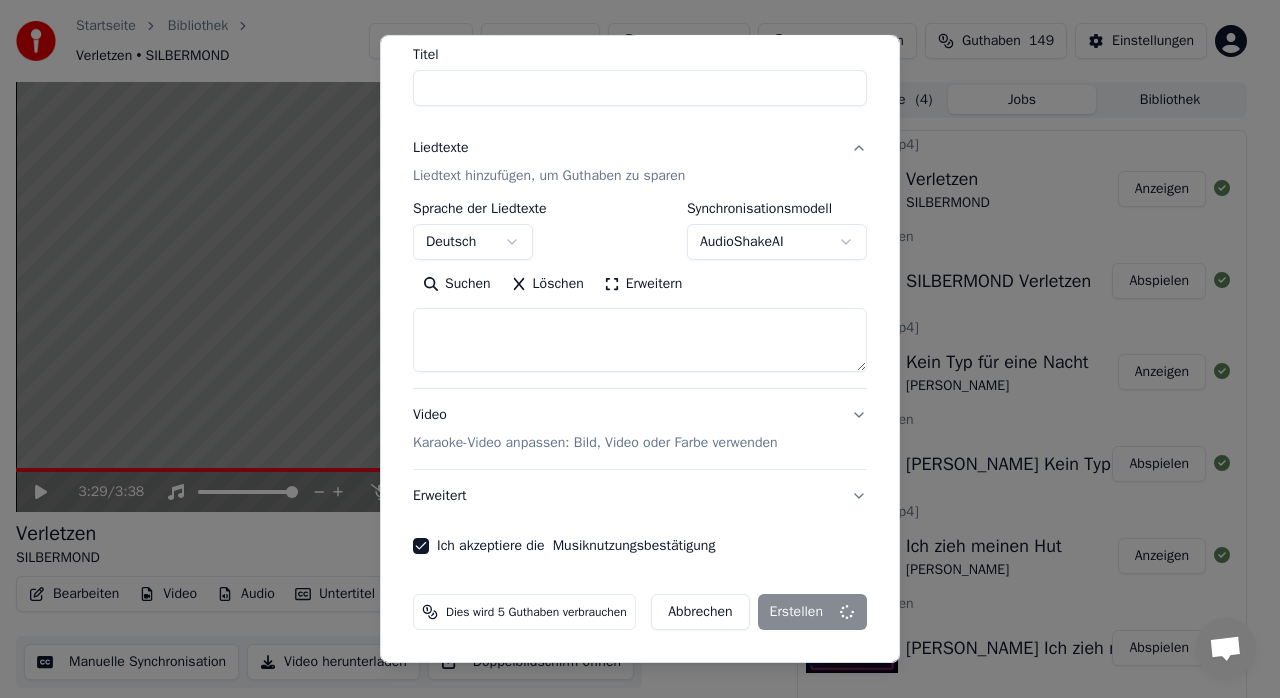 select 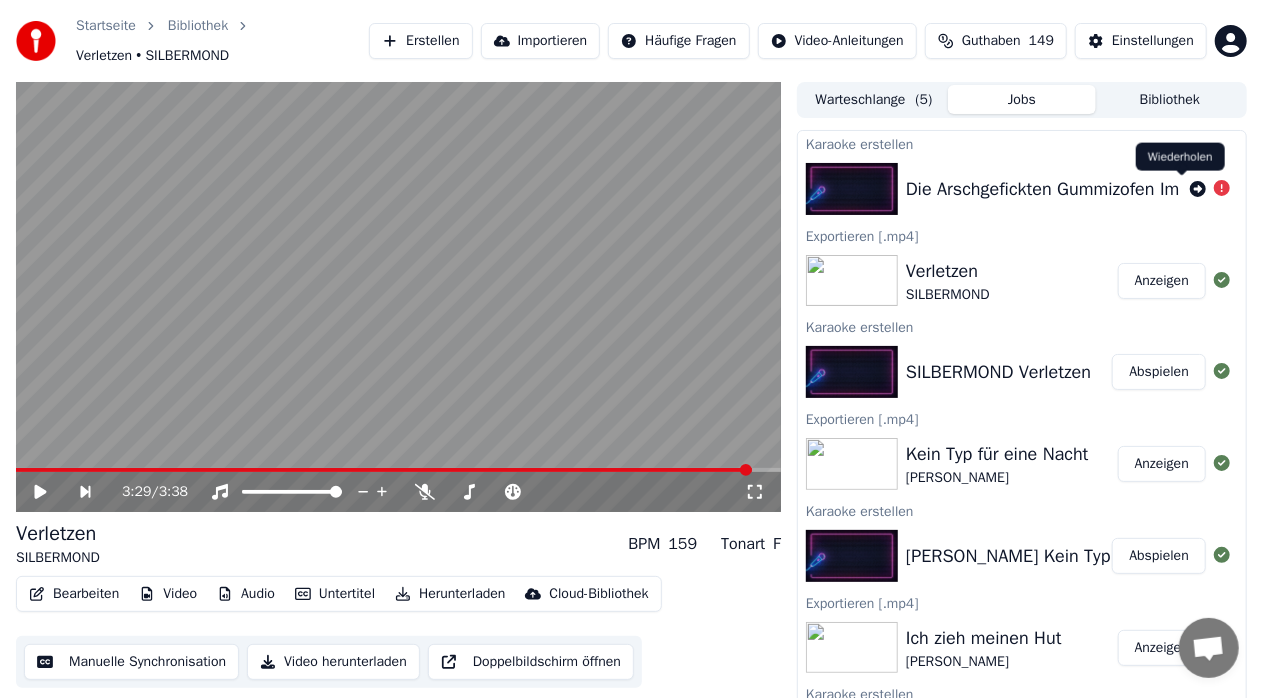 click 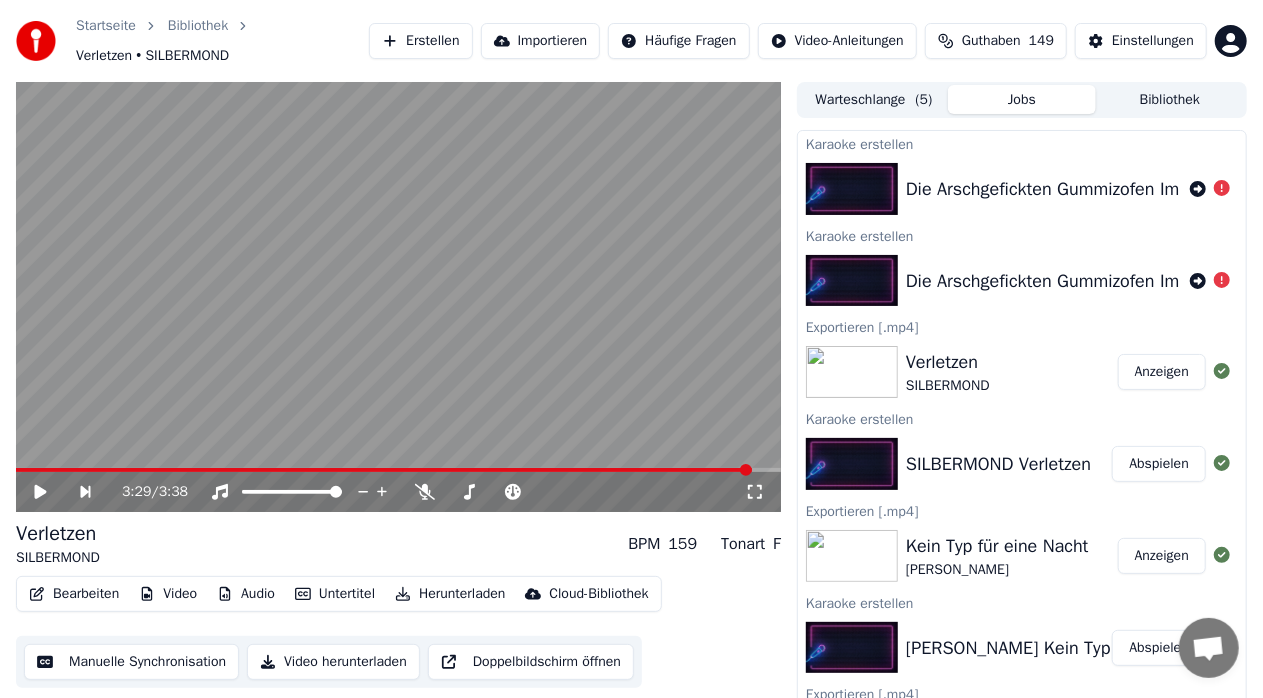 click 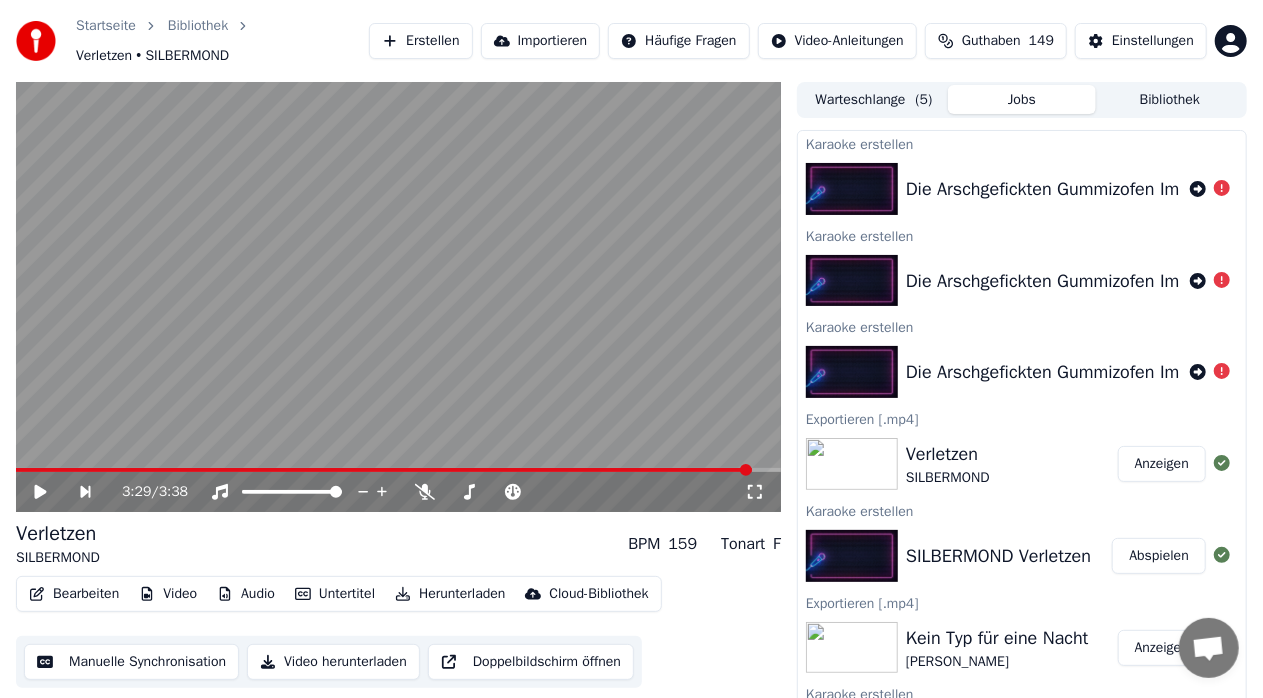 click 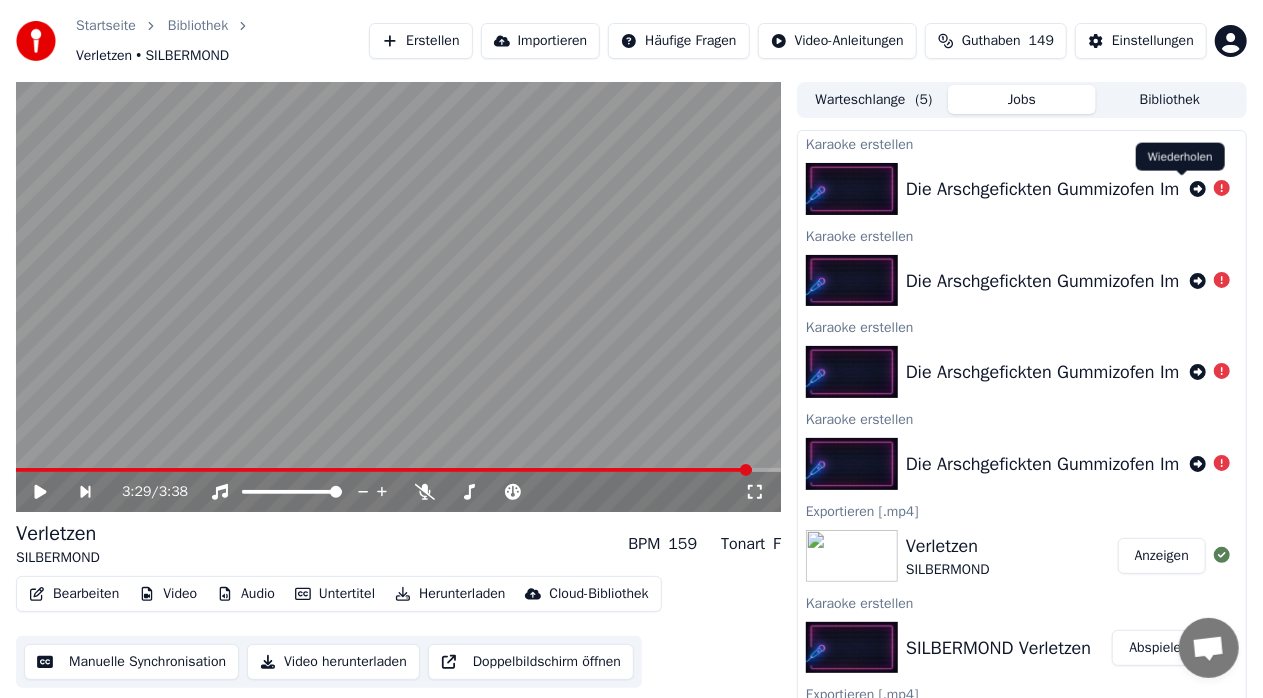 click 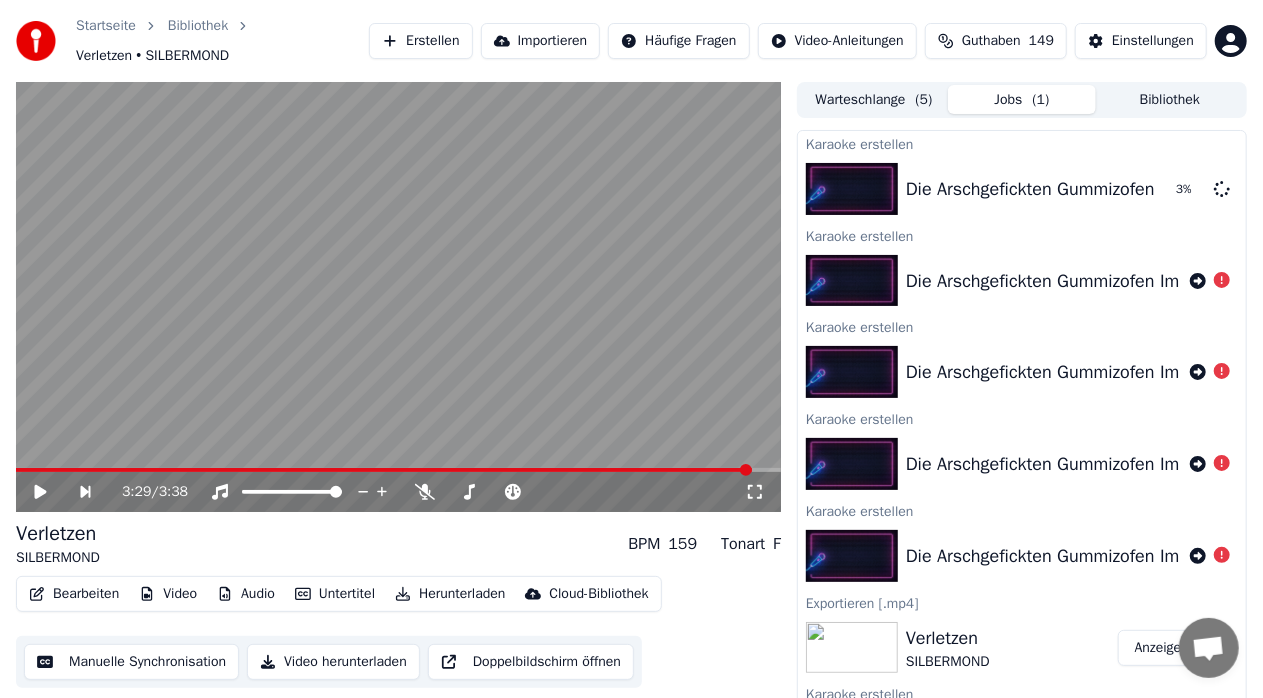 drag, startPoint x: 1003, startPoint y: 525, endPoint x: 971, endPoint y: 693, distance: 171.02046 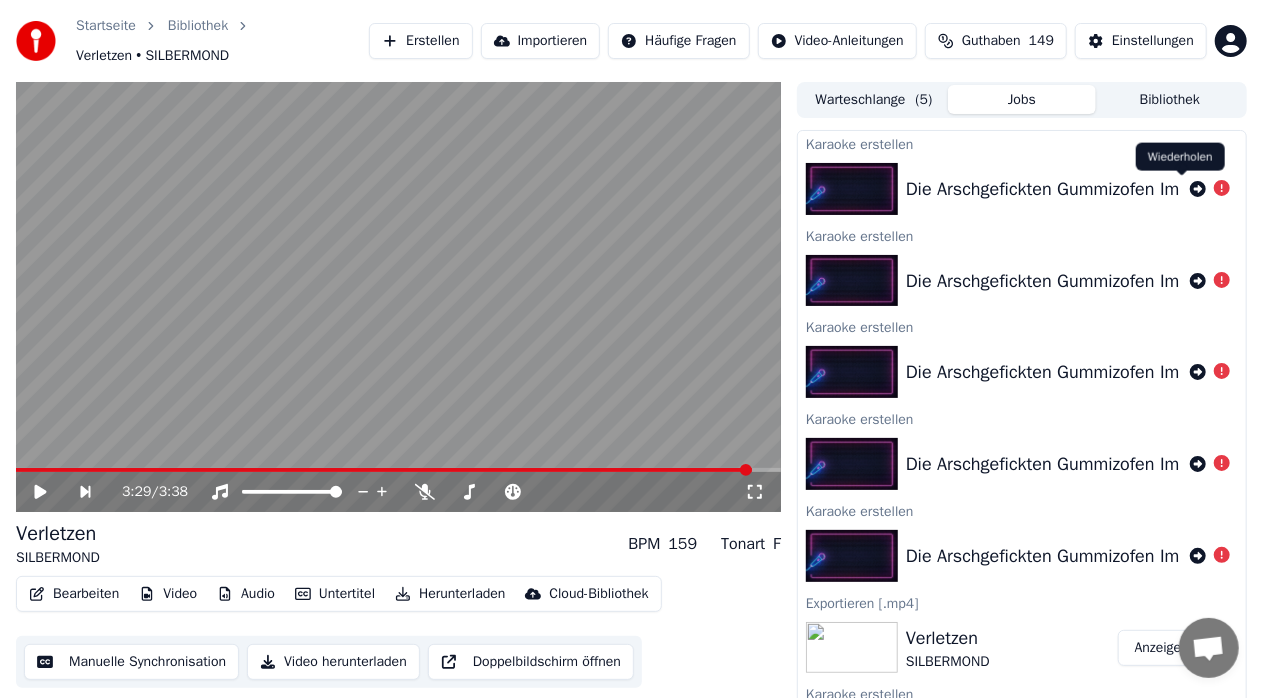 click 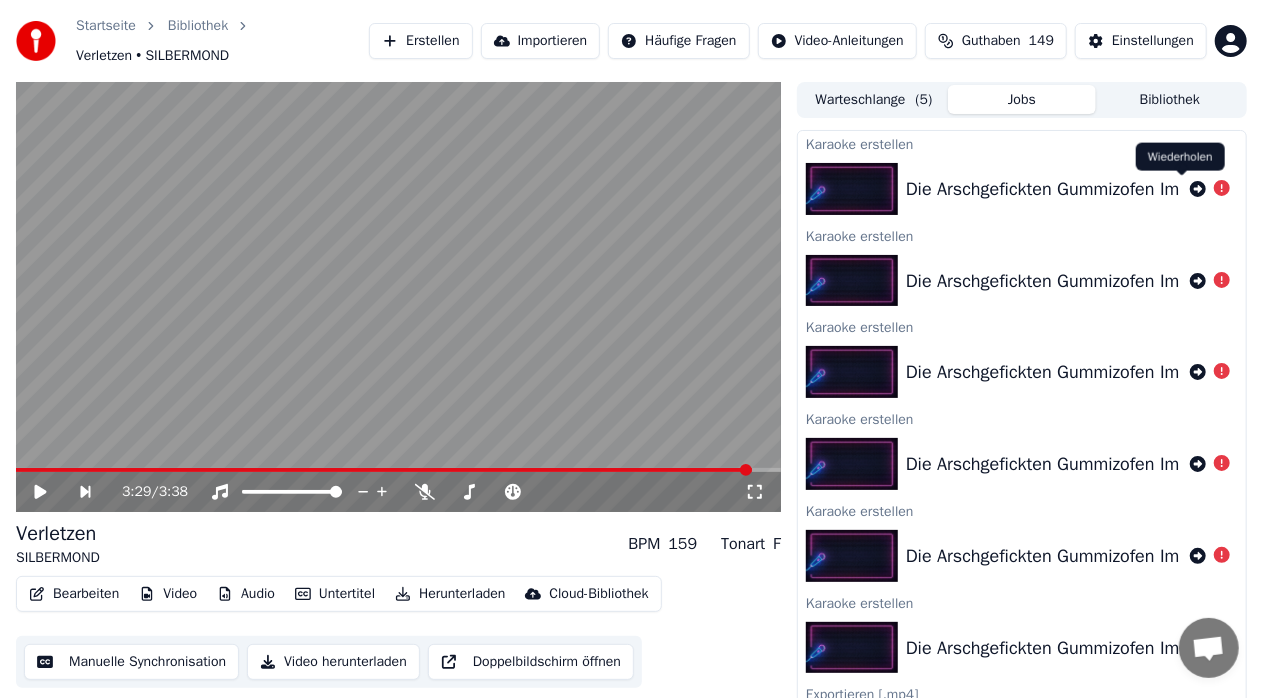 click 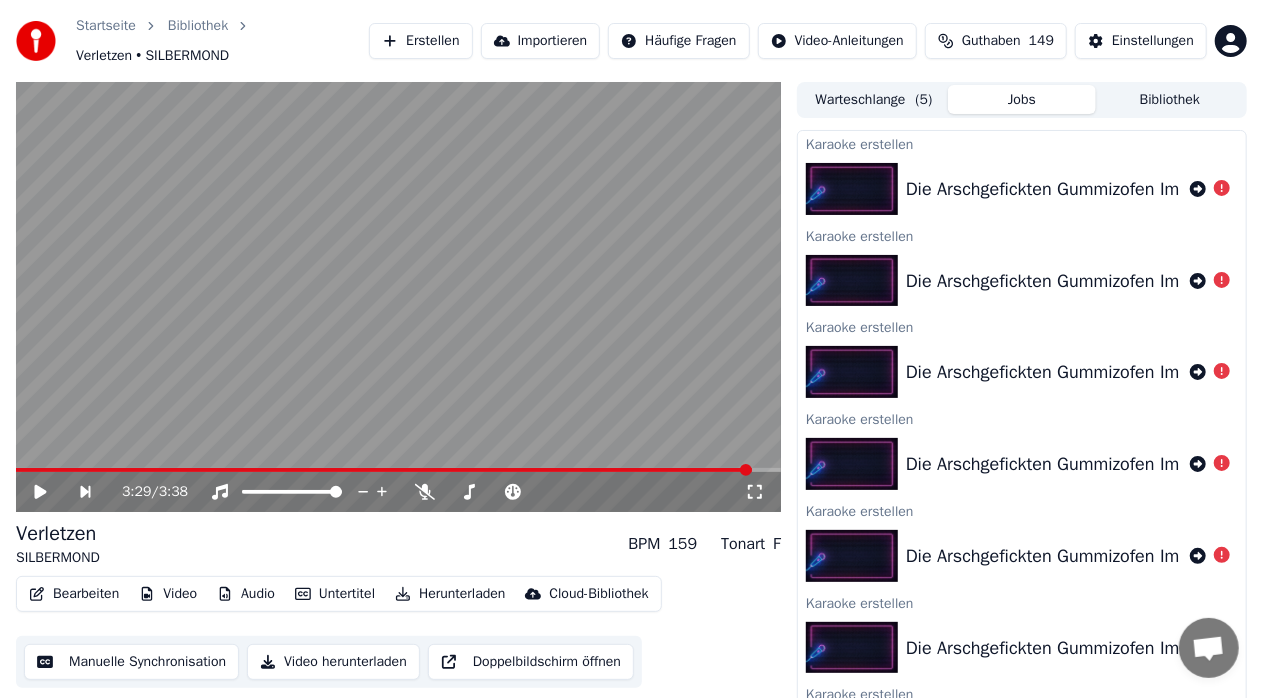 drag, startPoint x: 897, startPoint y: 94, endPoint x: 1041, endPoint y: 94, distance: 144 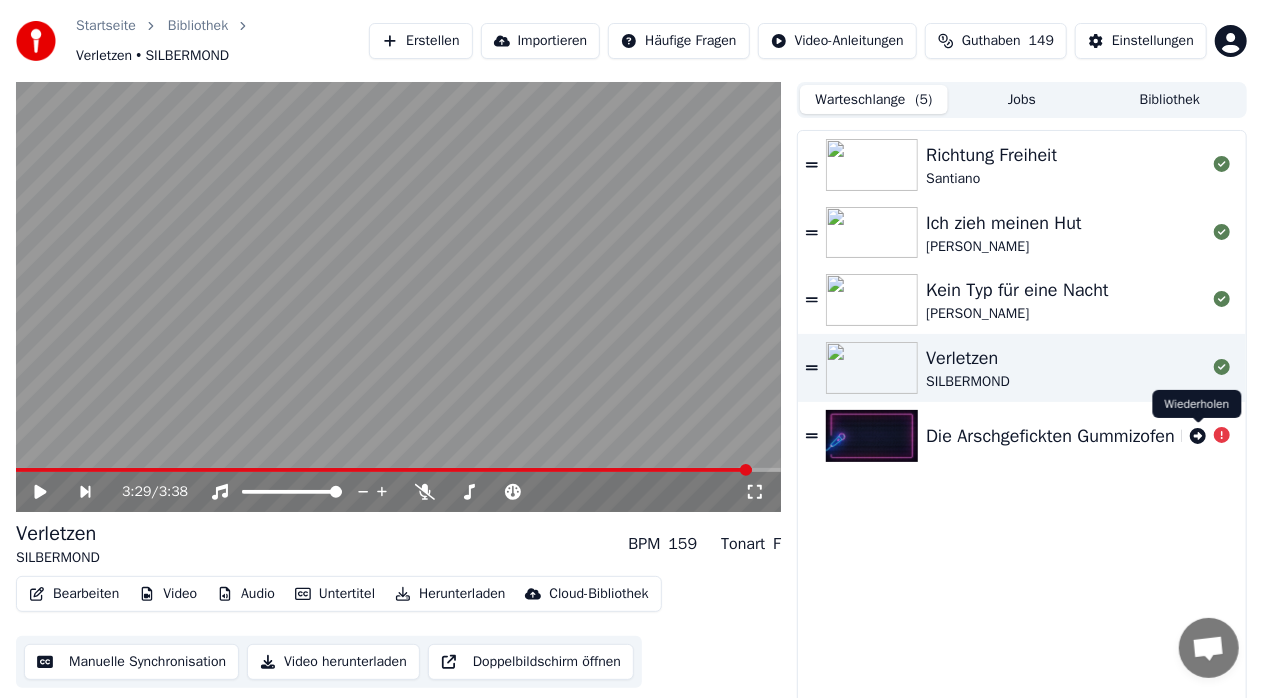 click 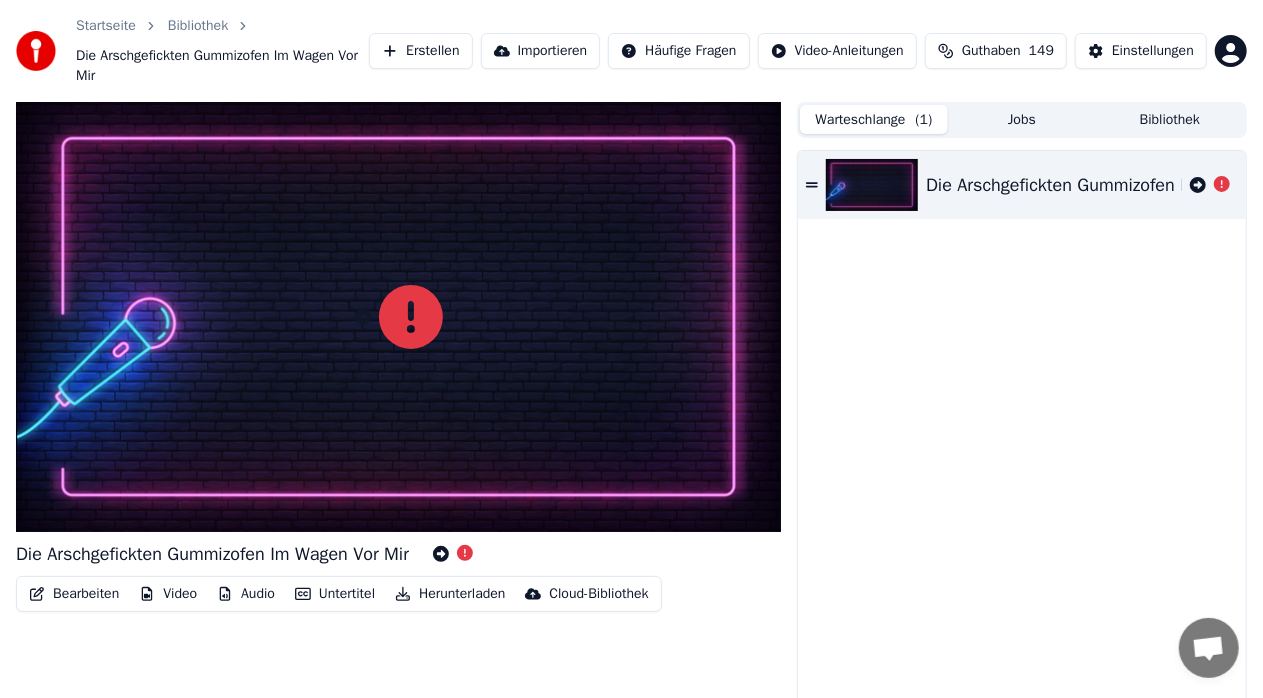 click on "Bibliothek" at bounding box center (198, 26) 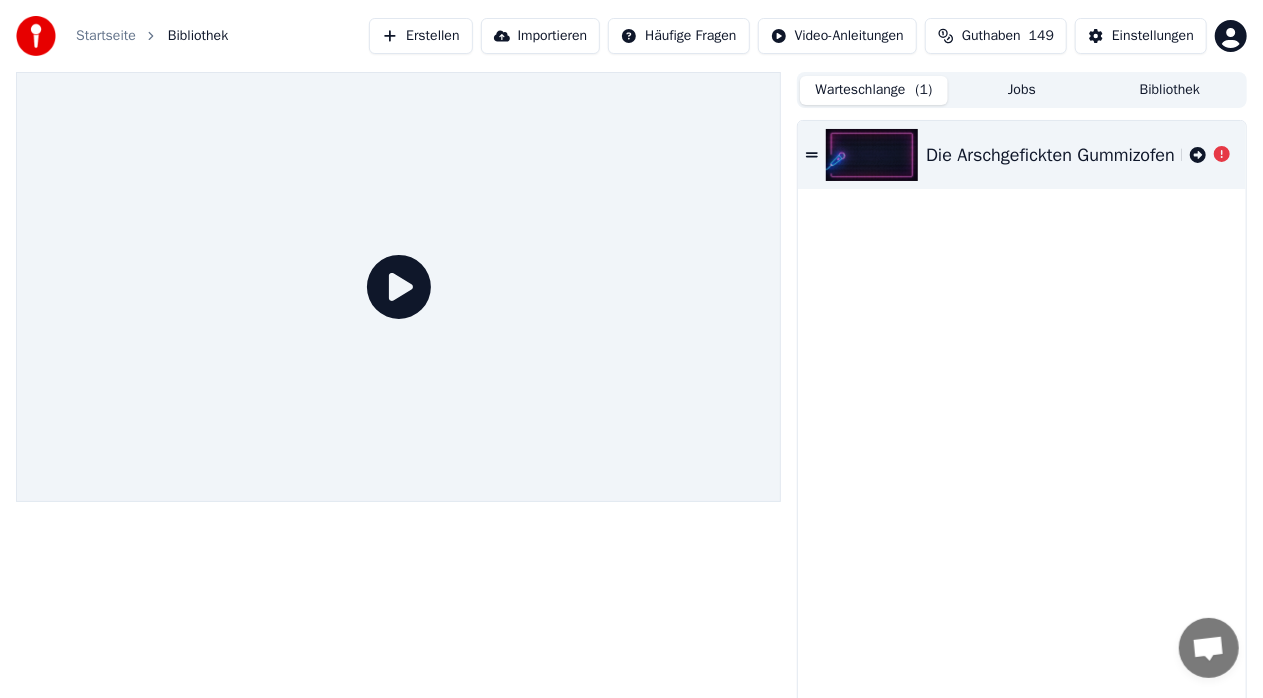 click on "Jobs" at bounding box center (1022, 90) 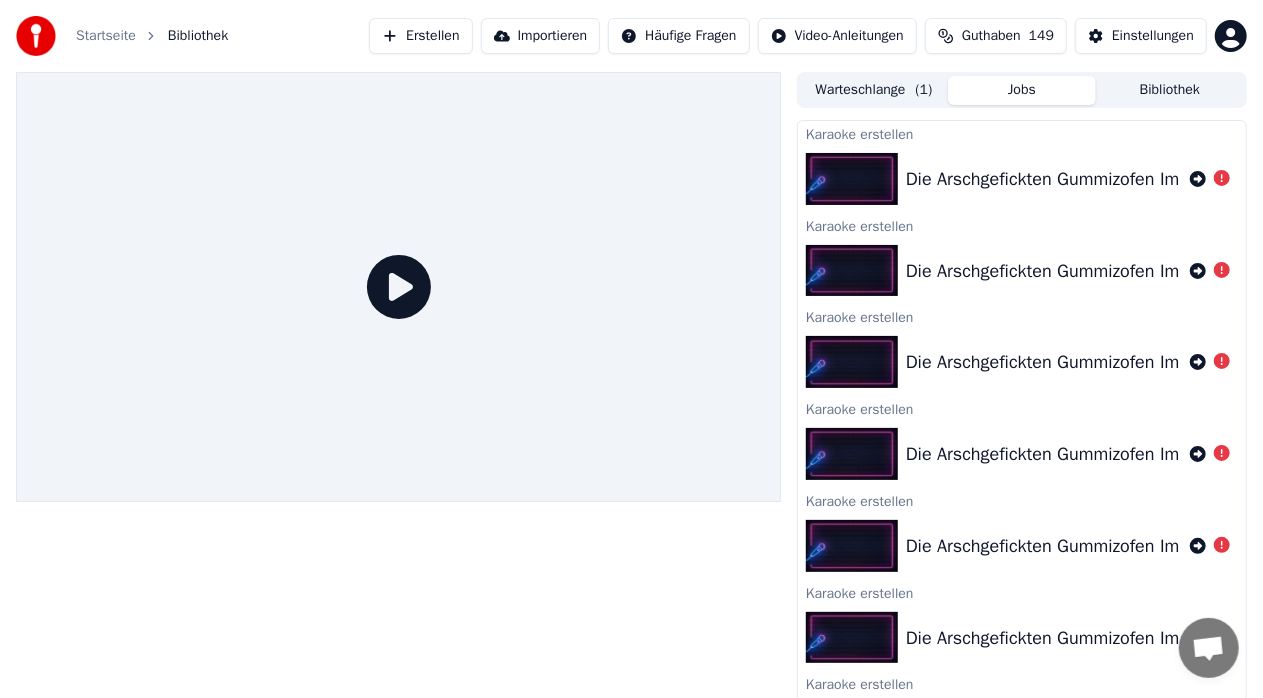 click on "Bibliothek" at bounding box center [198, 36] 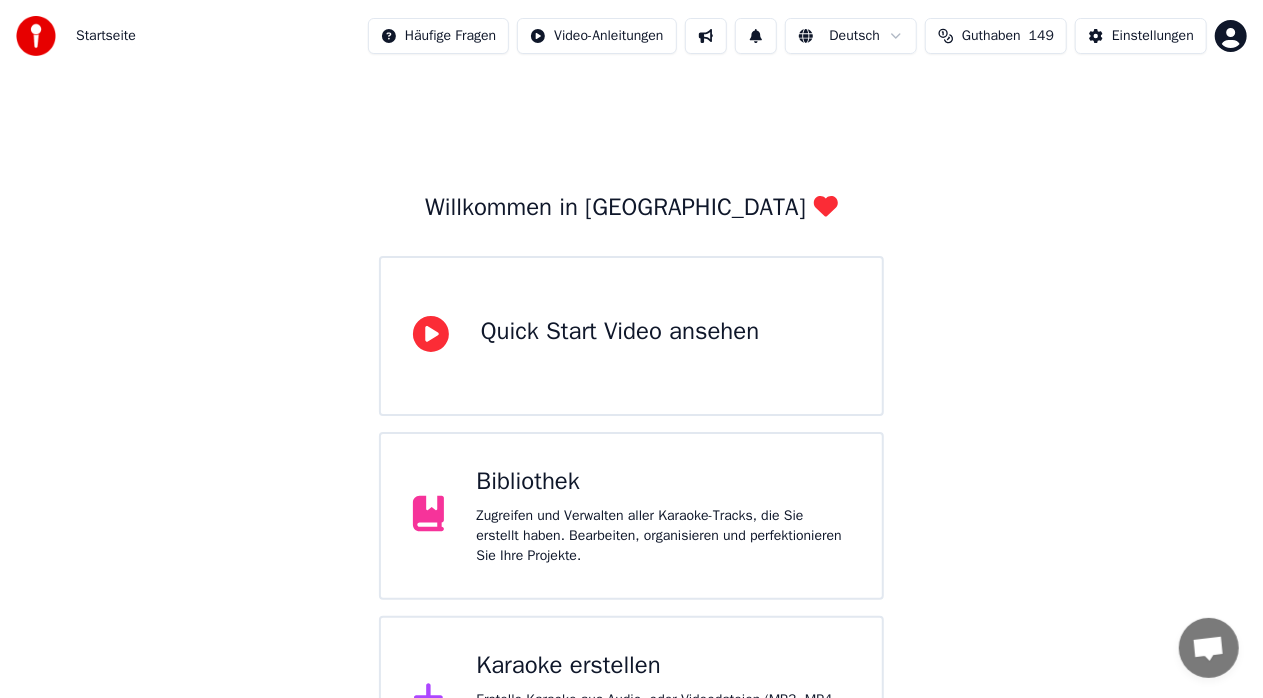 click on "Bibliothek" at bounding box center (663, 482) 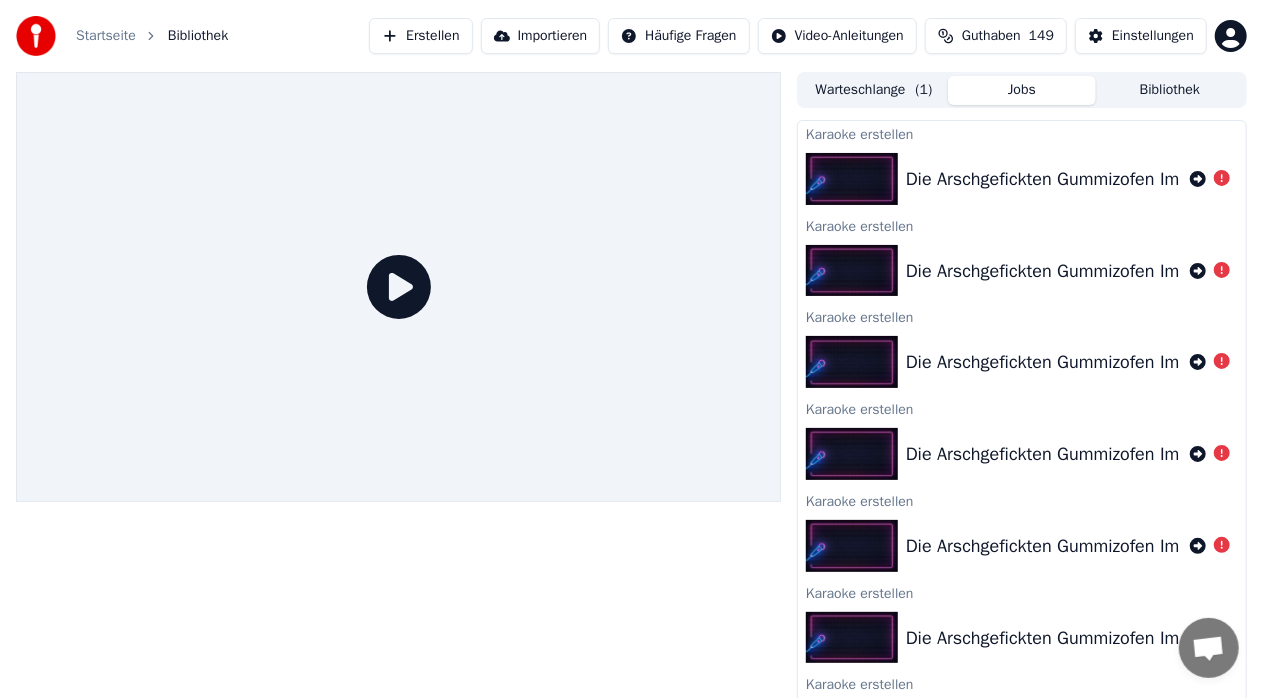 click on "Bibliothek" at bounding box center [1170, 90] 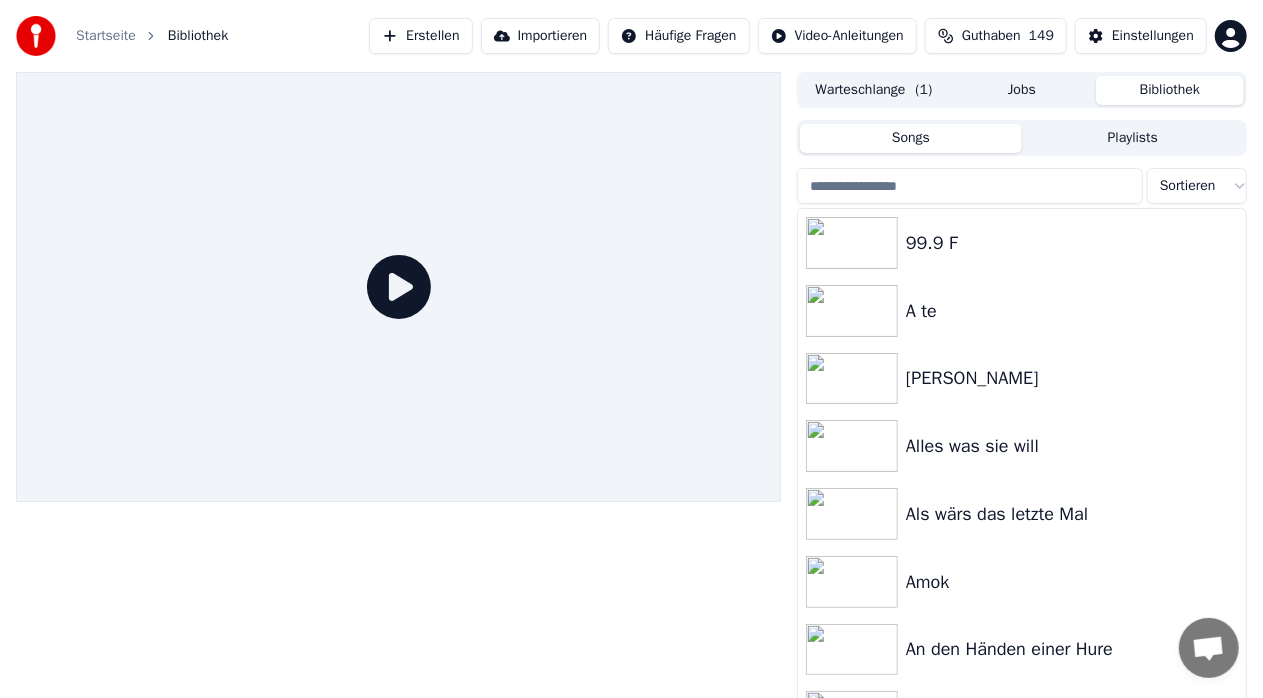 click at bounding box center [970, 186] 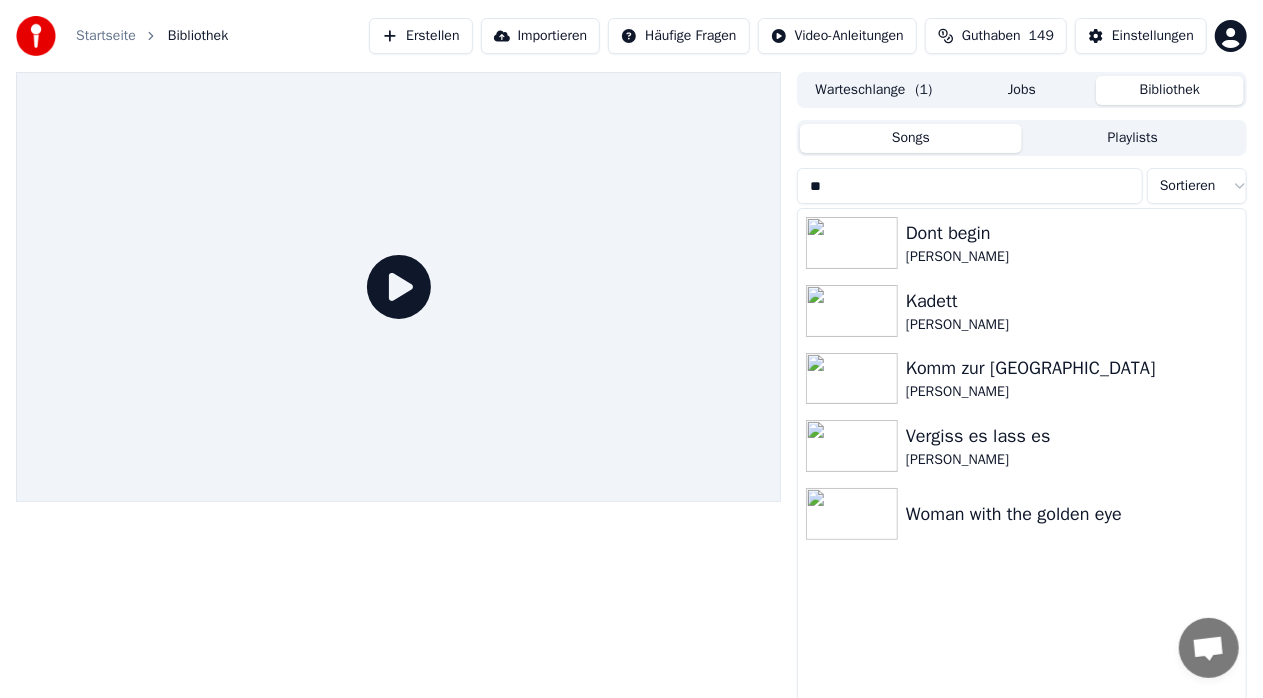type on "*" 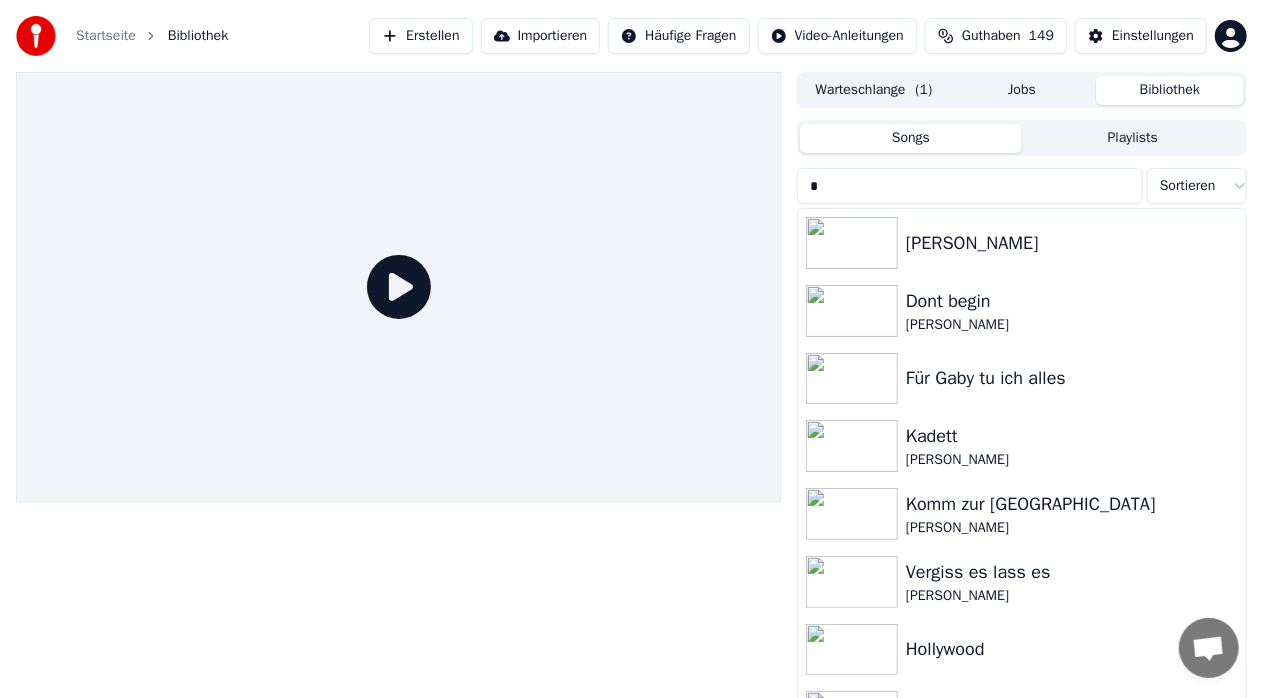 type 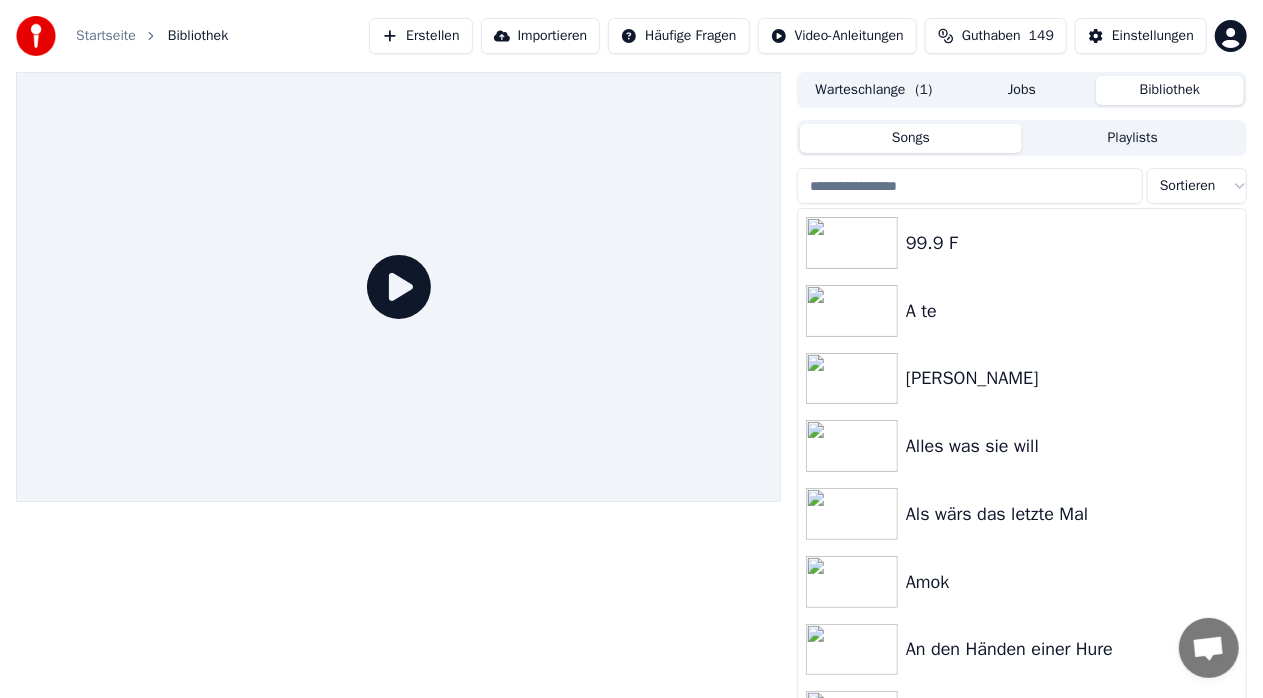 click on "Erstellen" at bounding box center (420, 36) 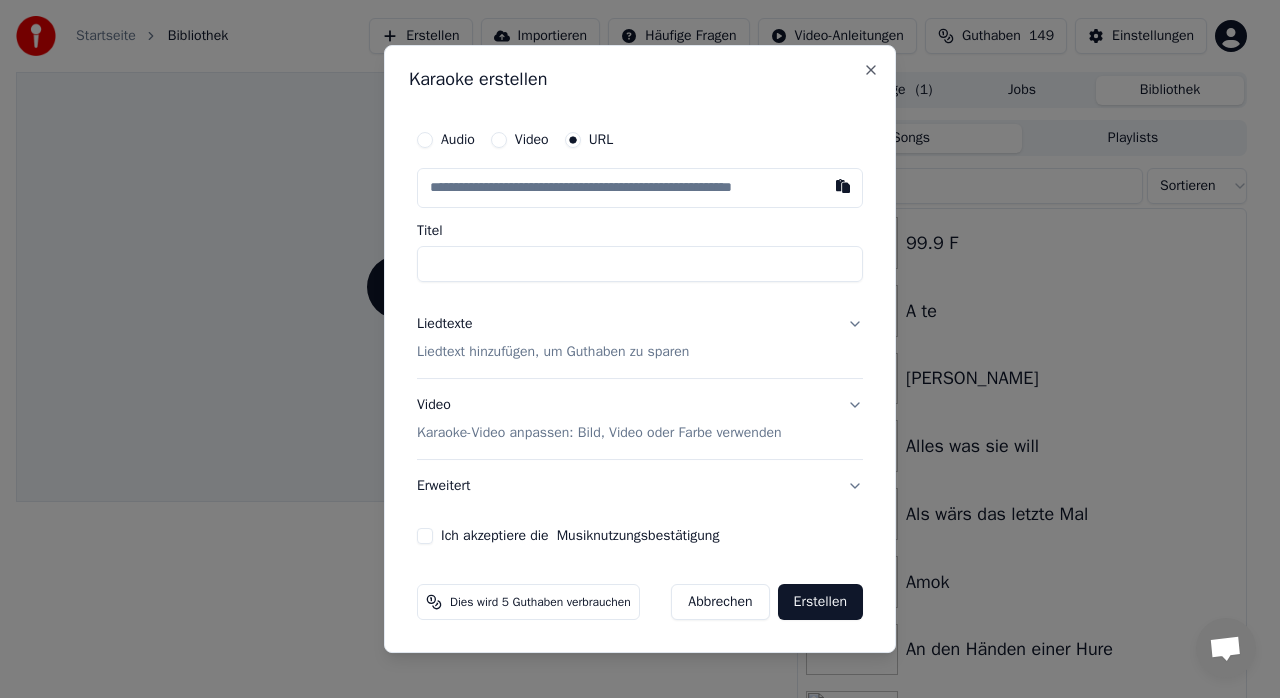 type on "**********" 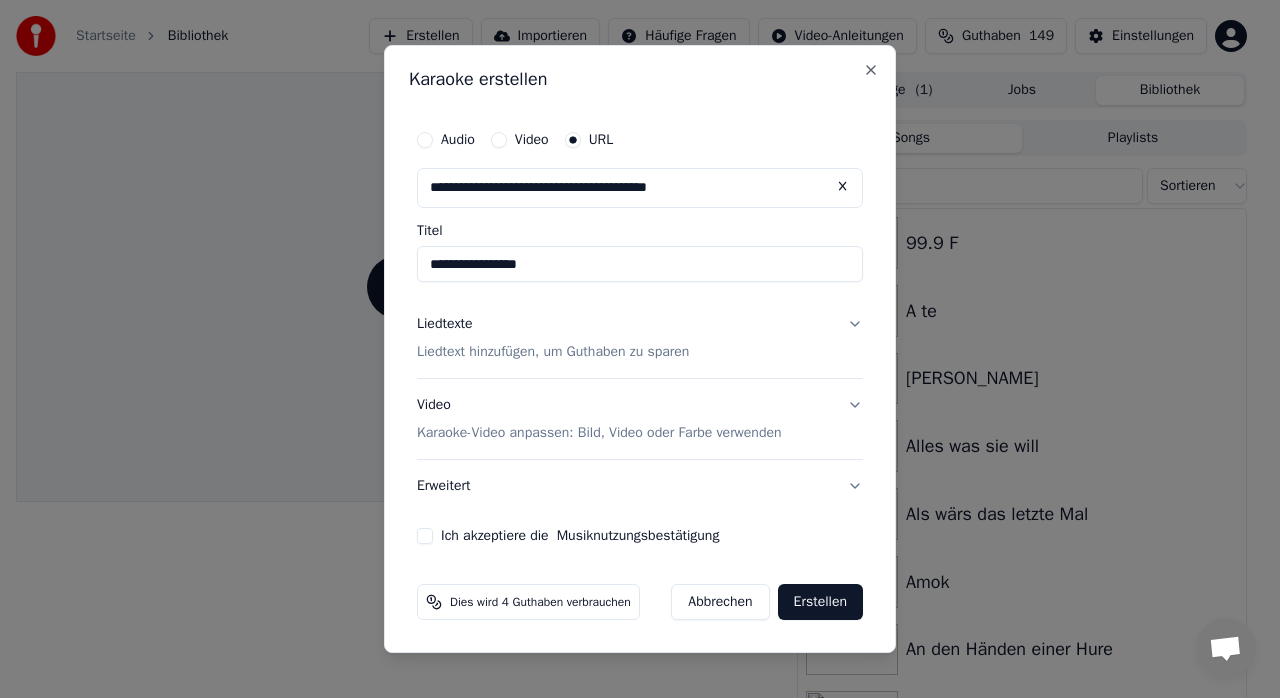 type on "**********" 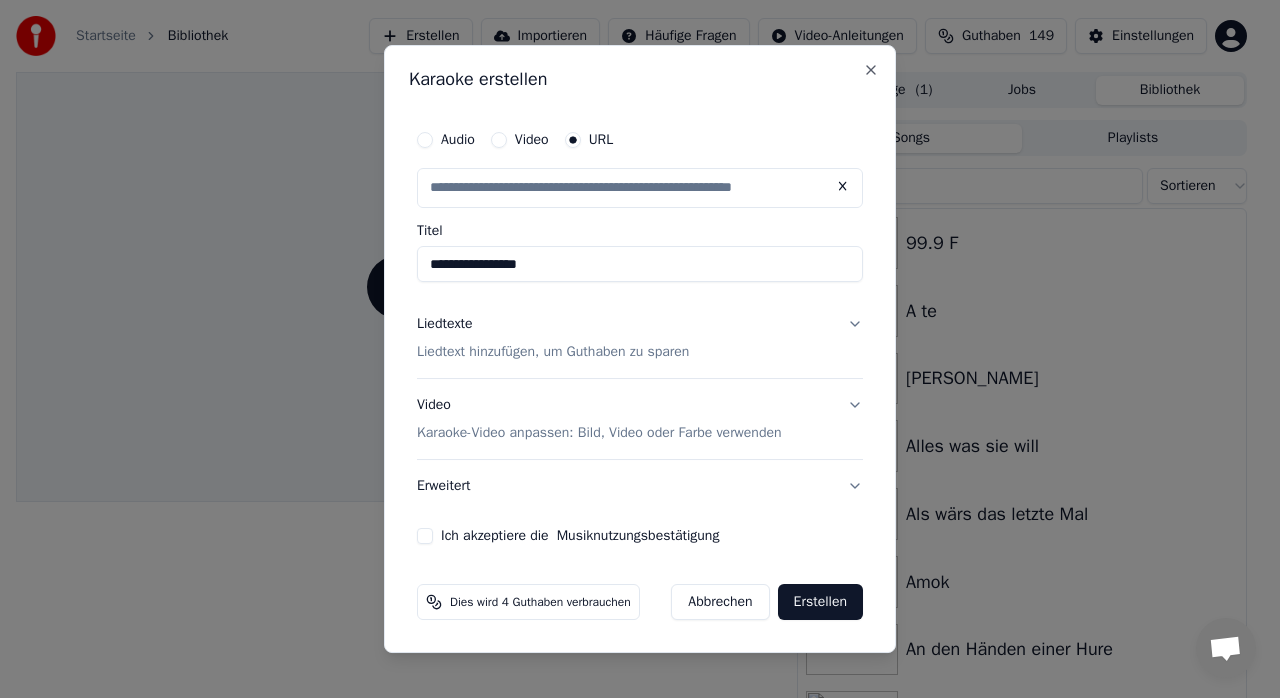 click on "**********" at bounding box center [640, 264] 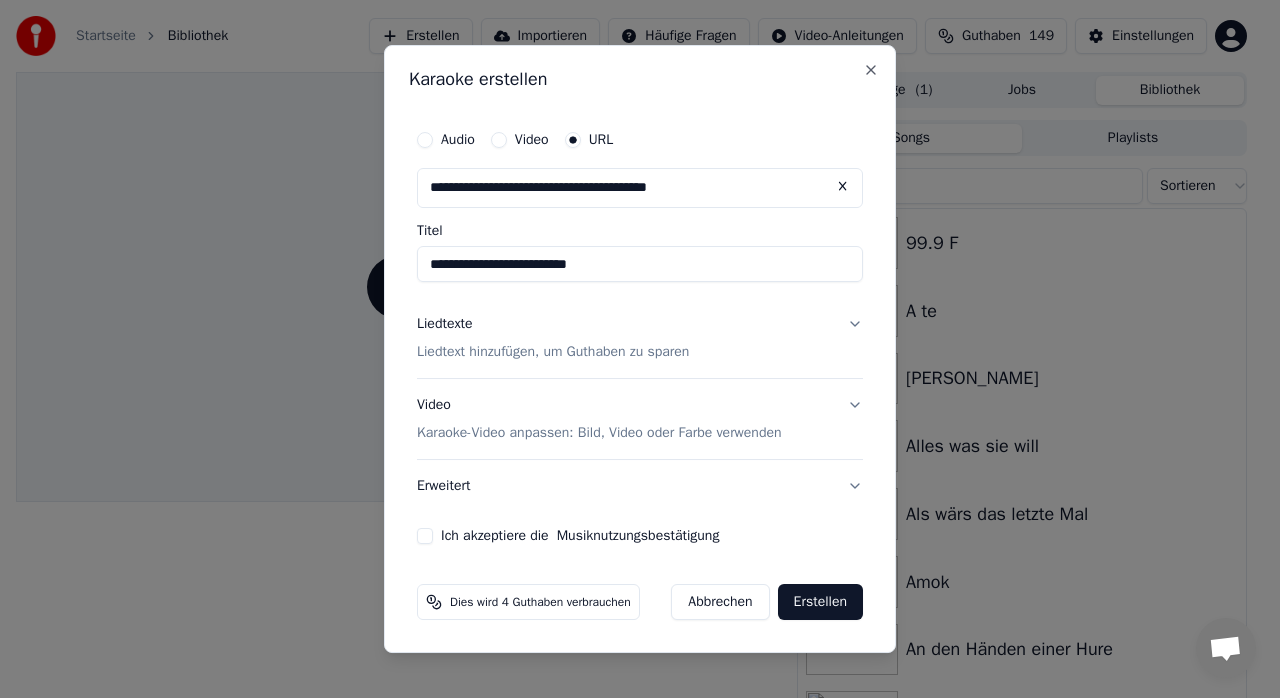 type on "**********" 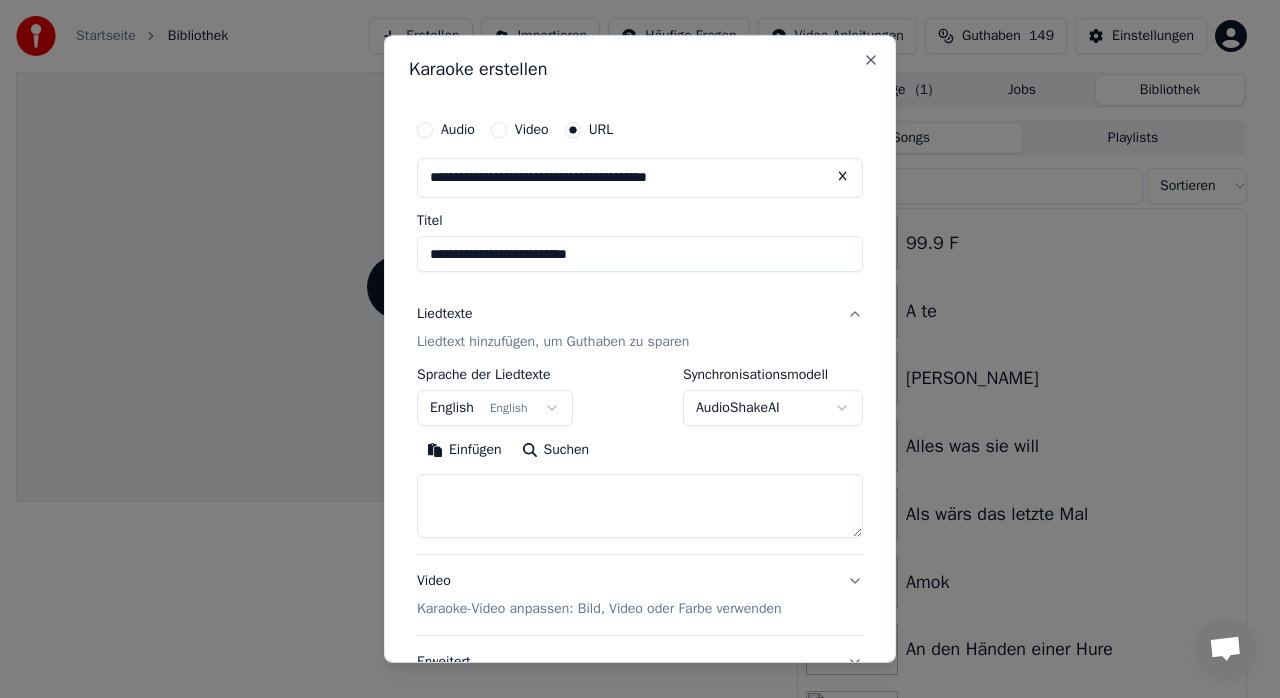 drag, startPoint x: 480, startPoint y: 480, endPoint x: 467, endPoint y: 446, distance: 36.40055 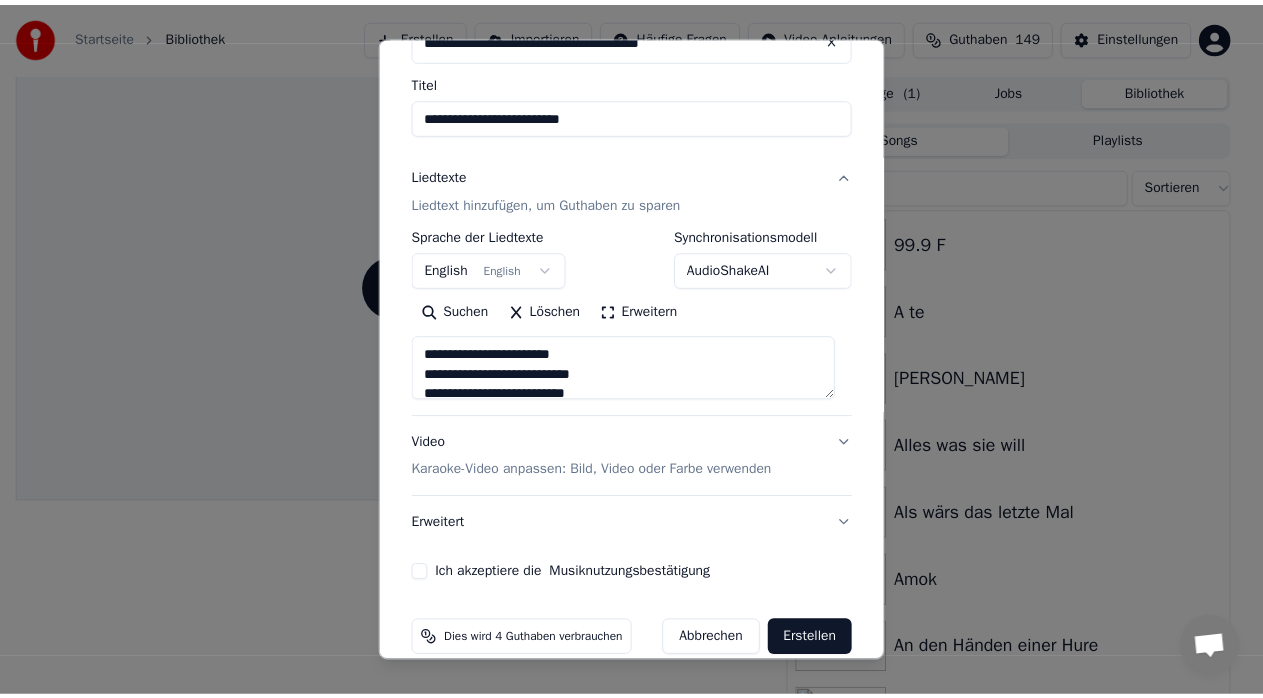 scroll, scrollTop: 166, scrollLeft: 0, axis: vertical 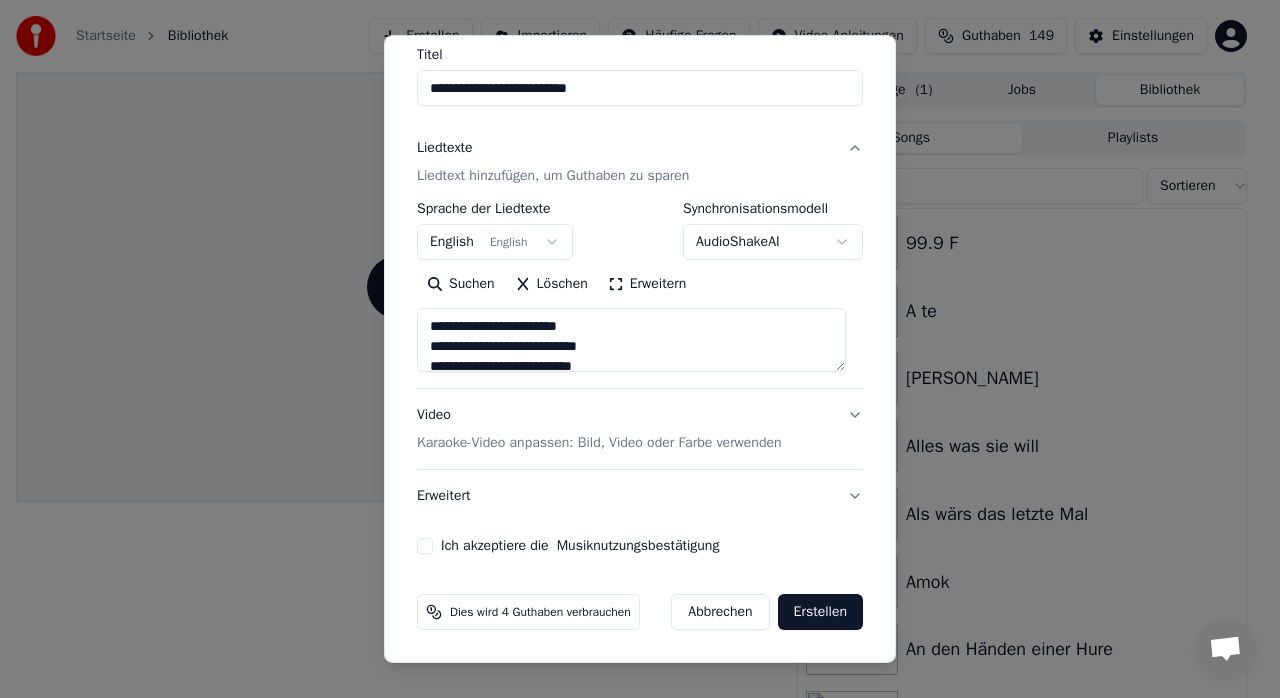 click on "Ich akzeptiere die   Musiknutzungsbestätigung" at bounding box center (425, 546) 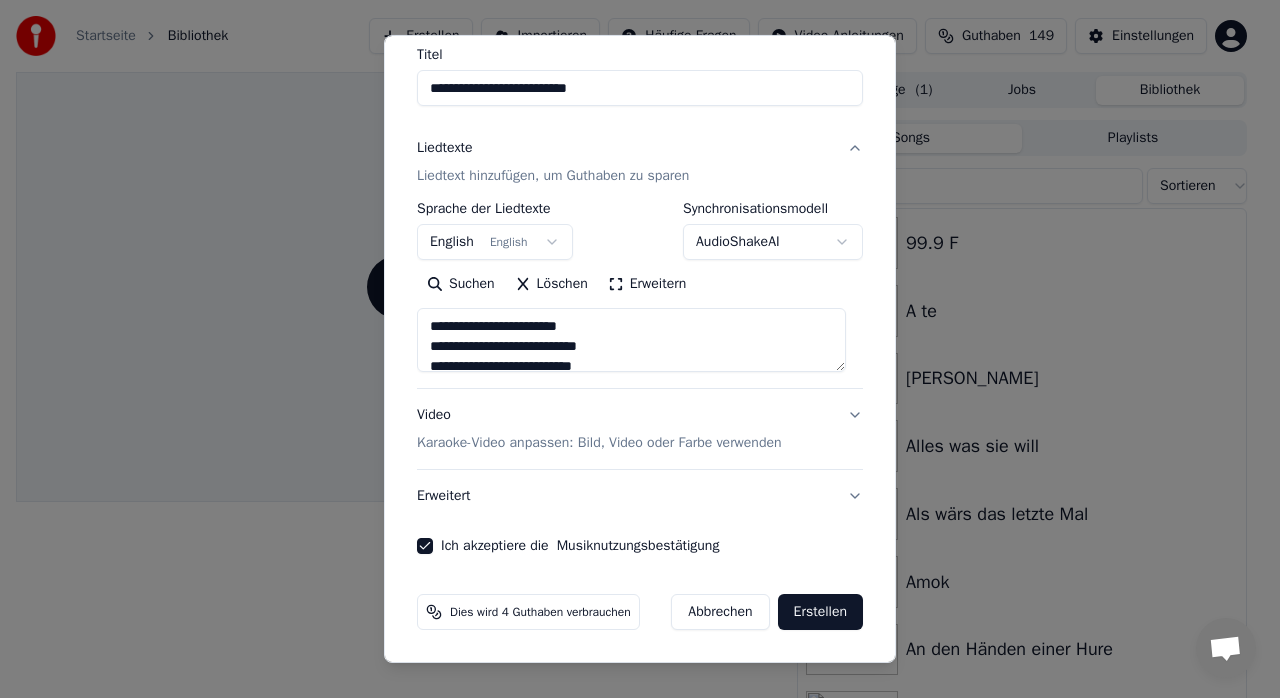 click on "Erstellen" at bounding box center [820, 612] 